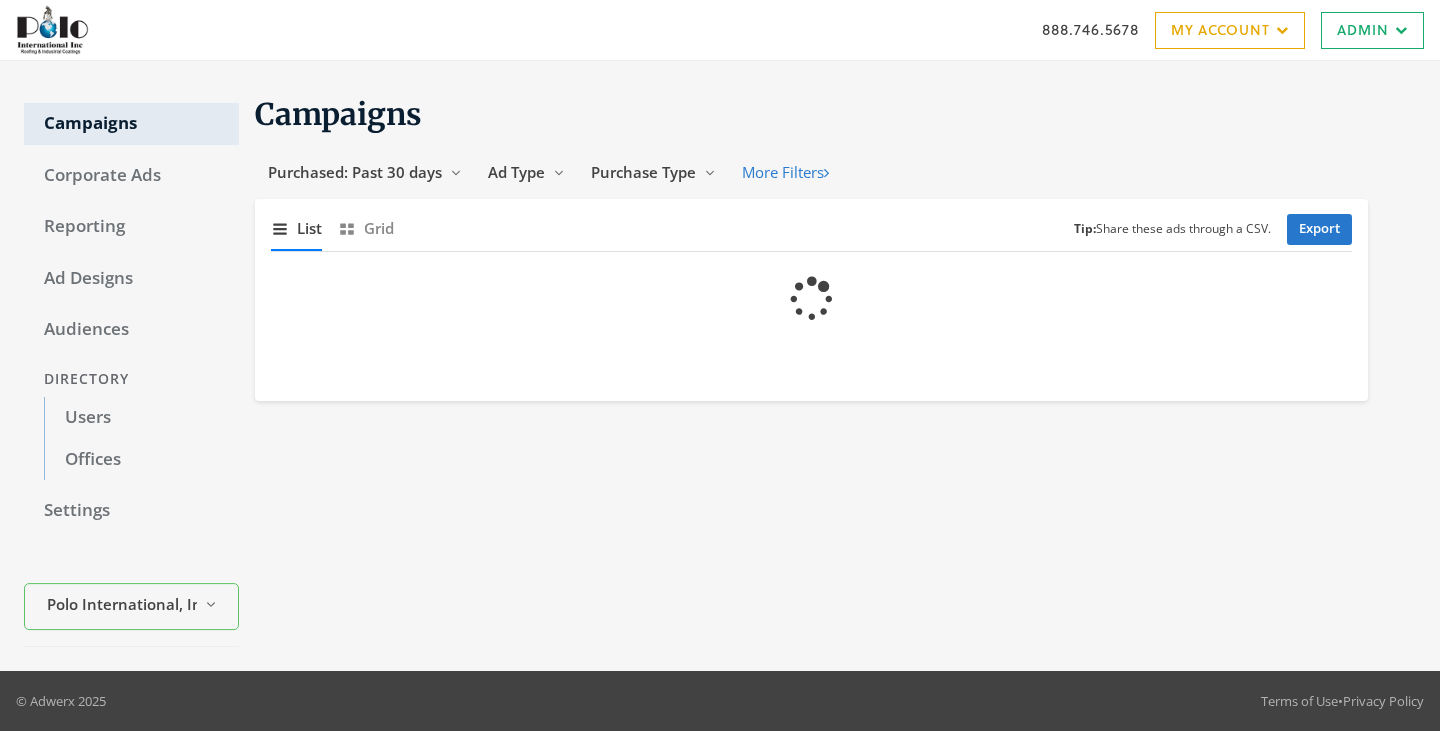 scroll, scrollTop: 0, scrollLeft: 0, axis: both 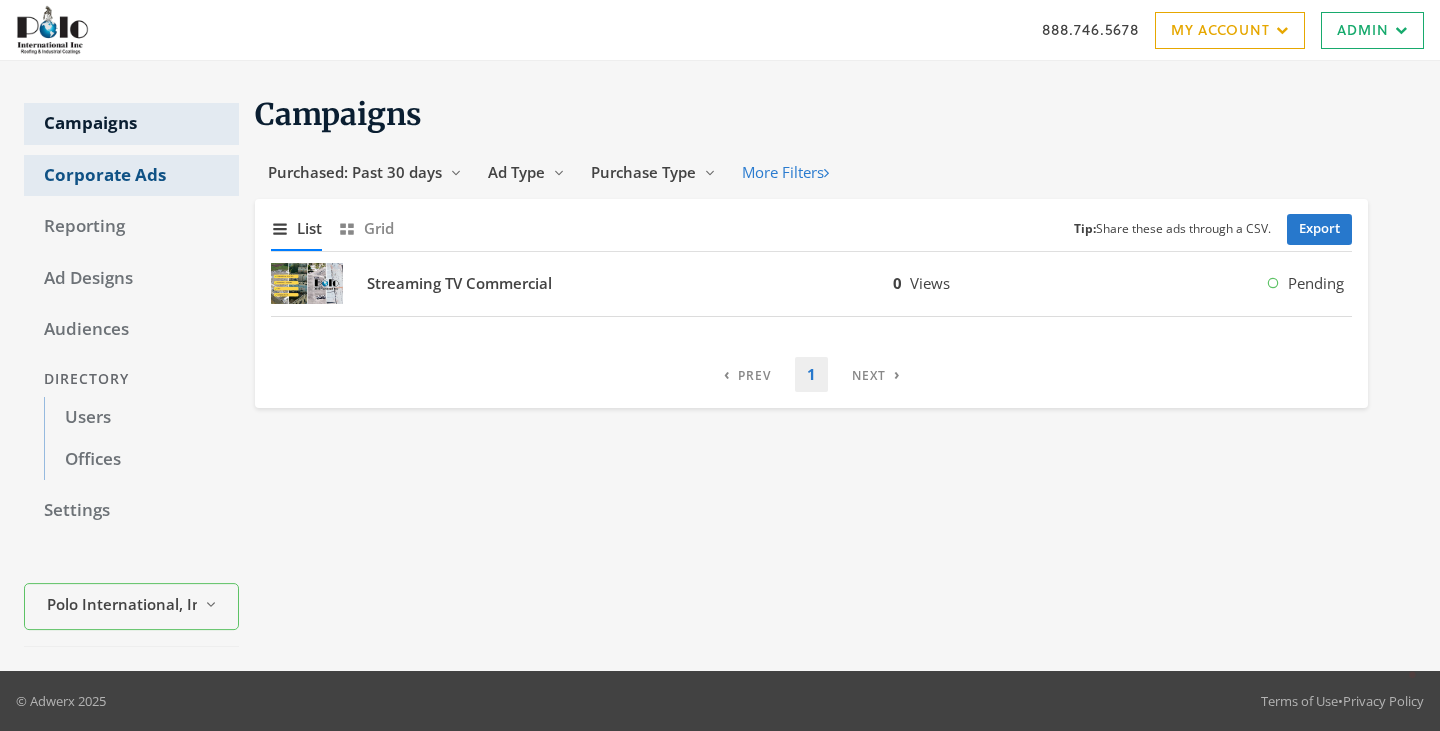click on "Corporate Ads" at bounding box center [131, 176] 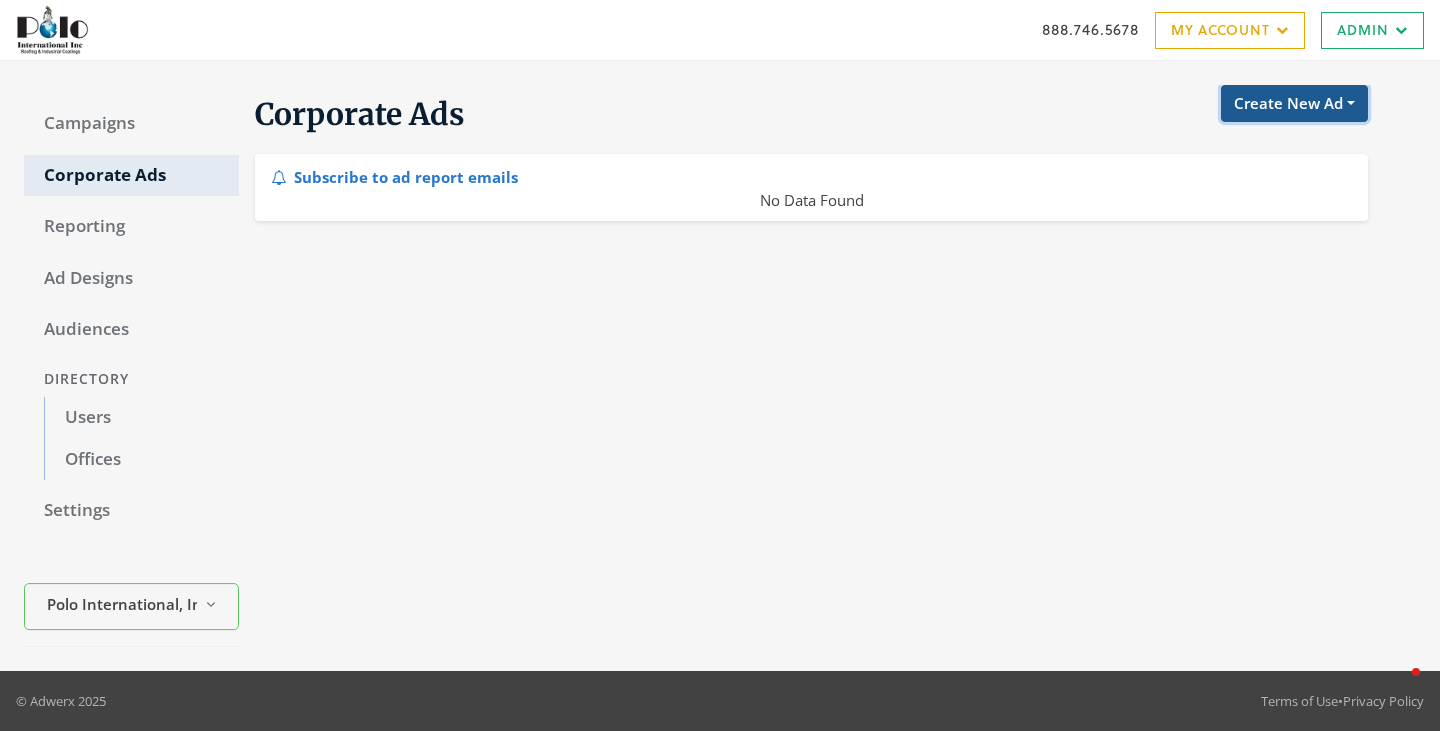 click on "Create New Ad" at bounding box center (1294, 103) 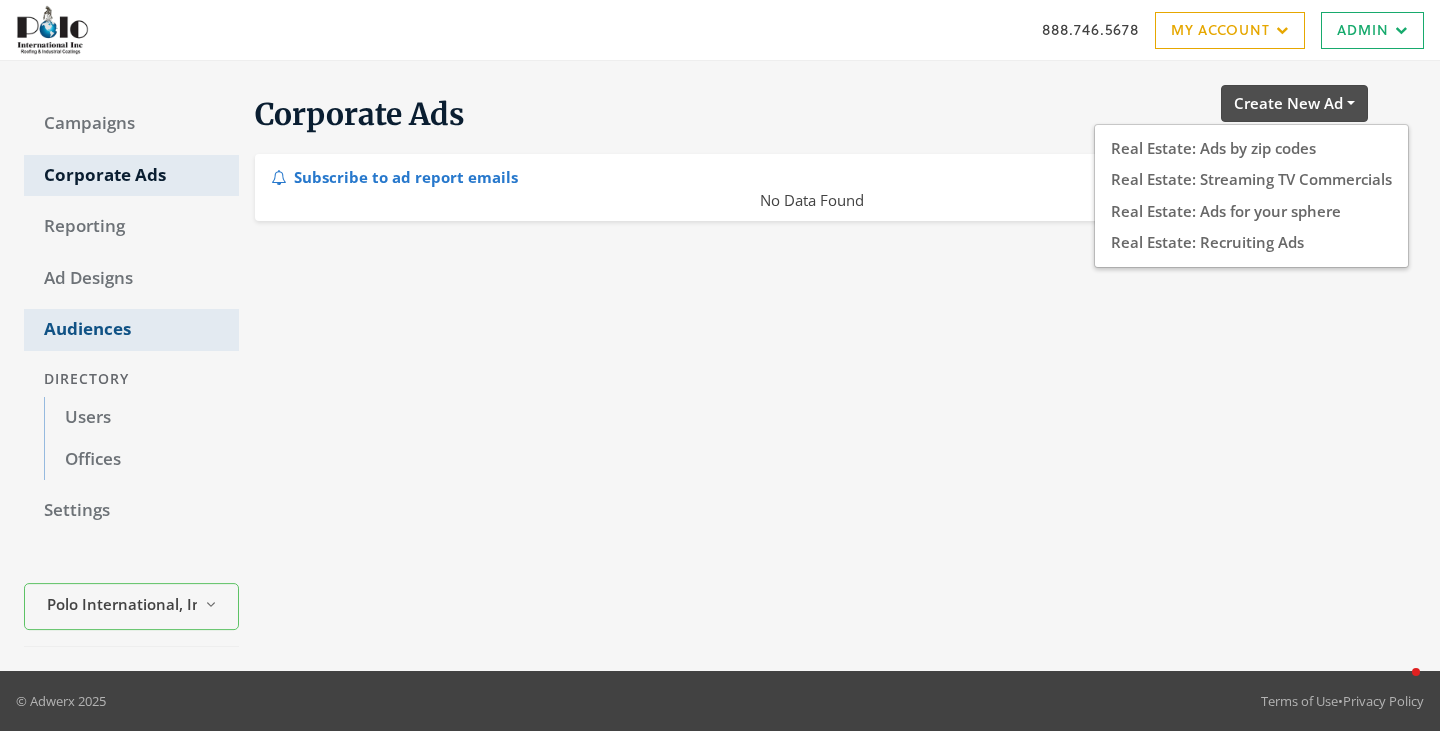 click on "Audiences" at bounding box center (131, 330) 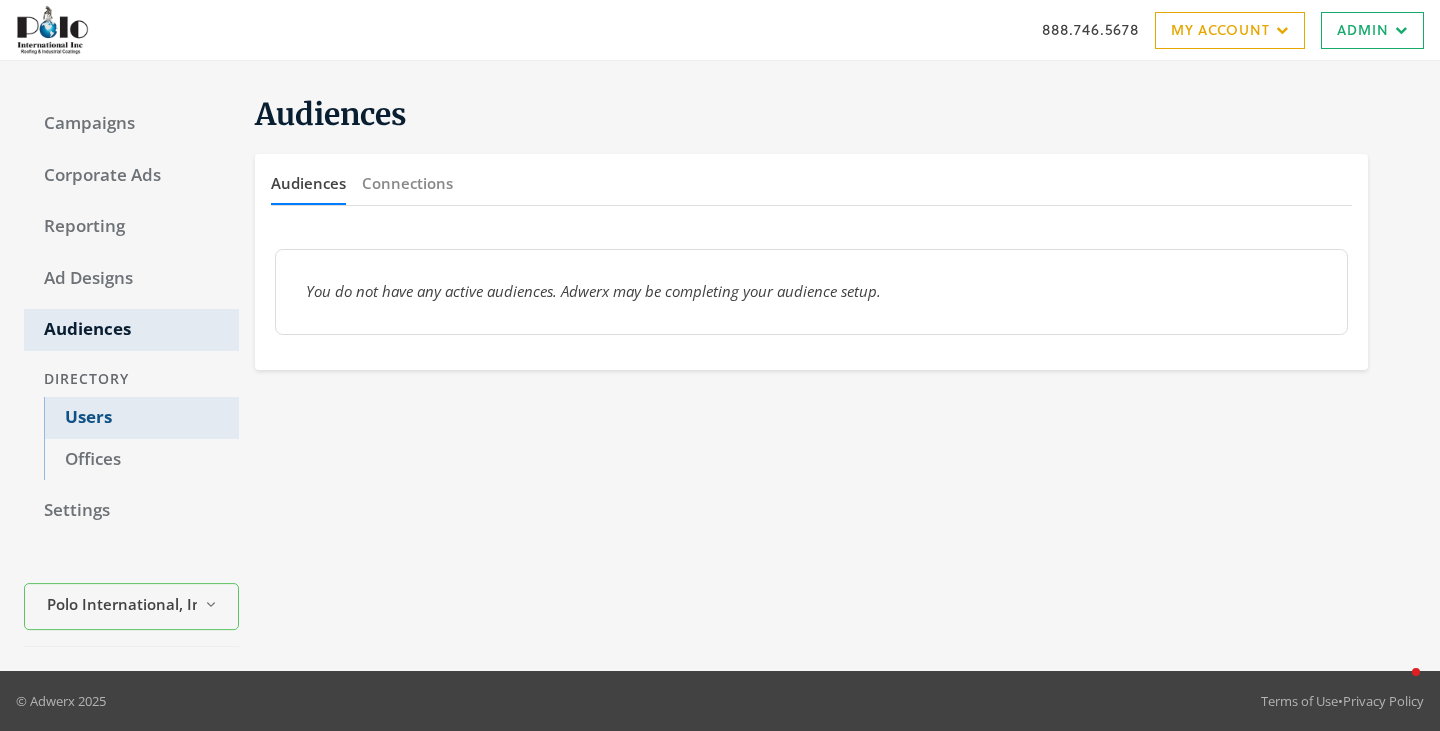 click on "Users" at bounding box center [141, 418] 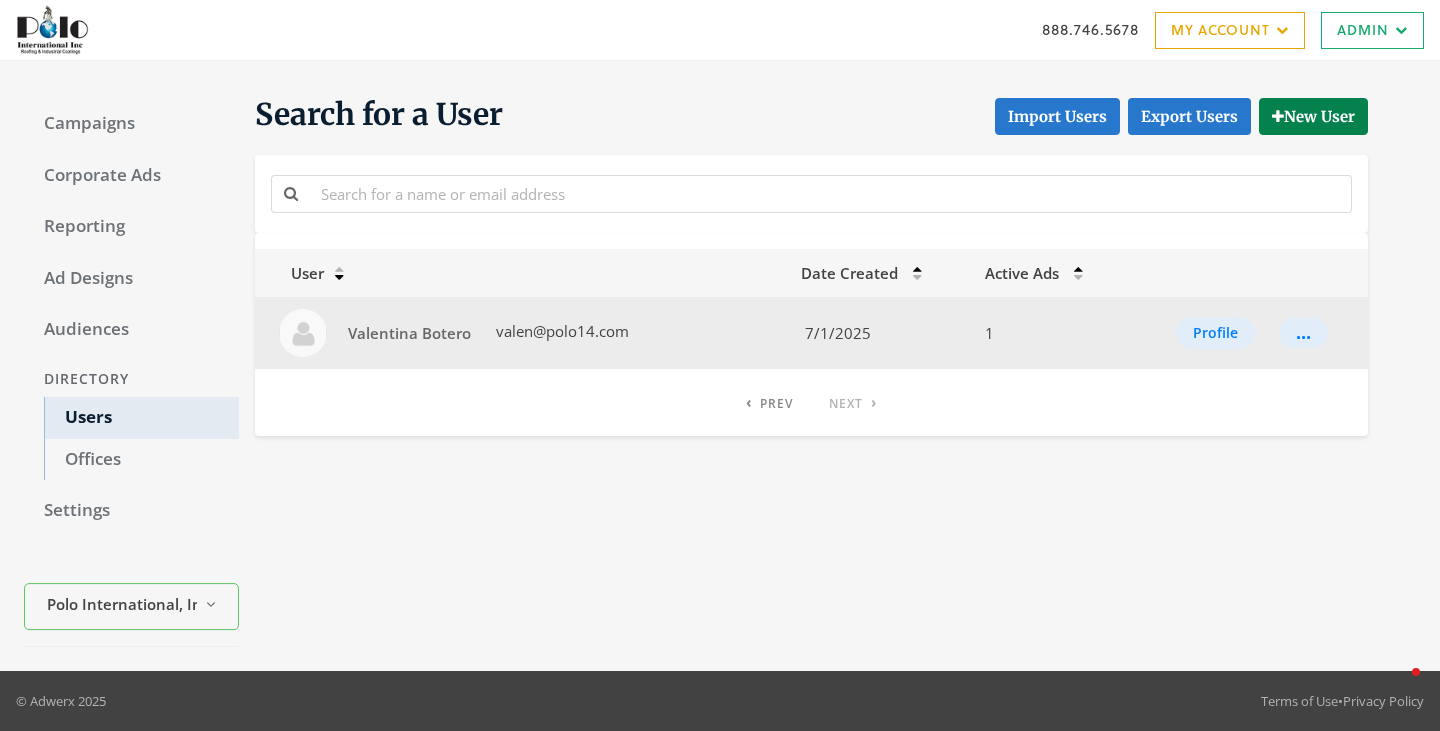 click on "Valentina Botero   valen@polo14.com" at bounding box center (522, 333) 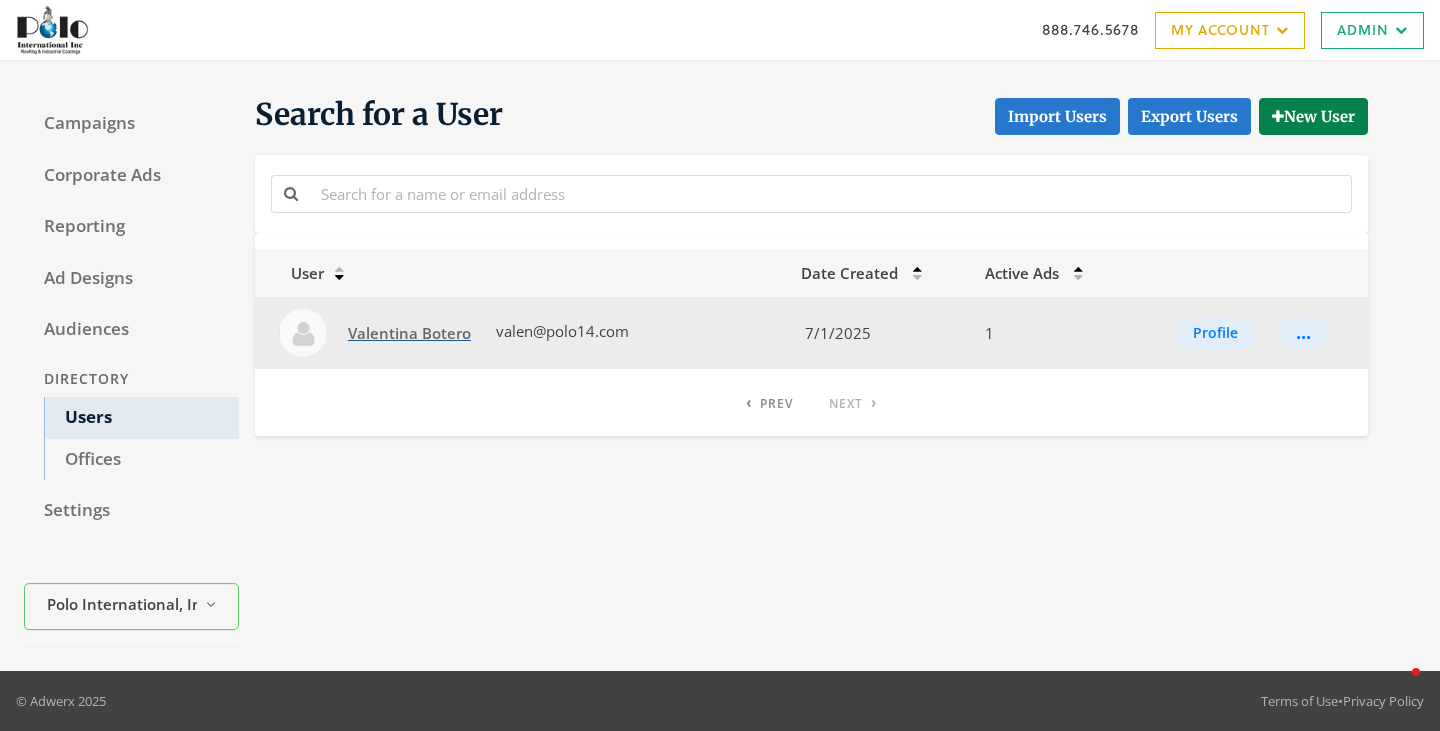 click on "Valentina Botero" at bounding box center [409, 333] 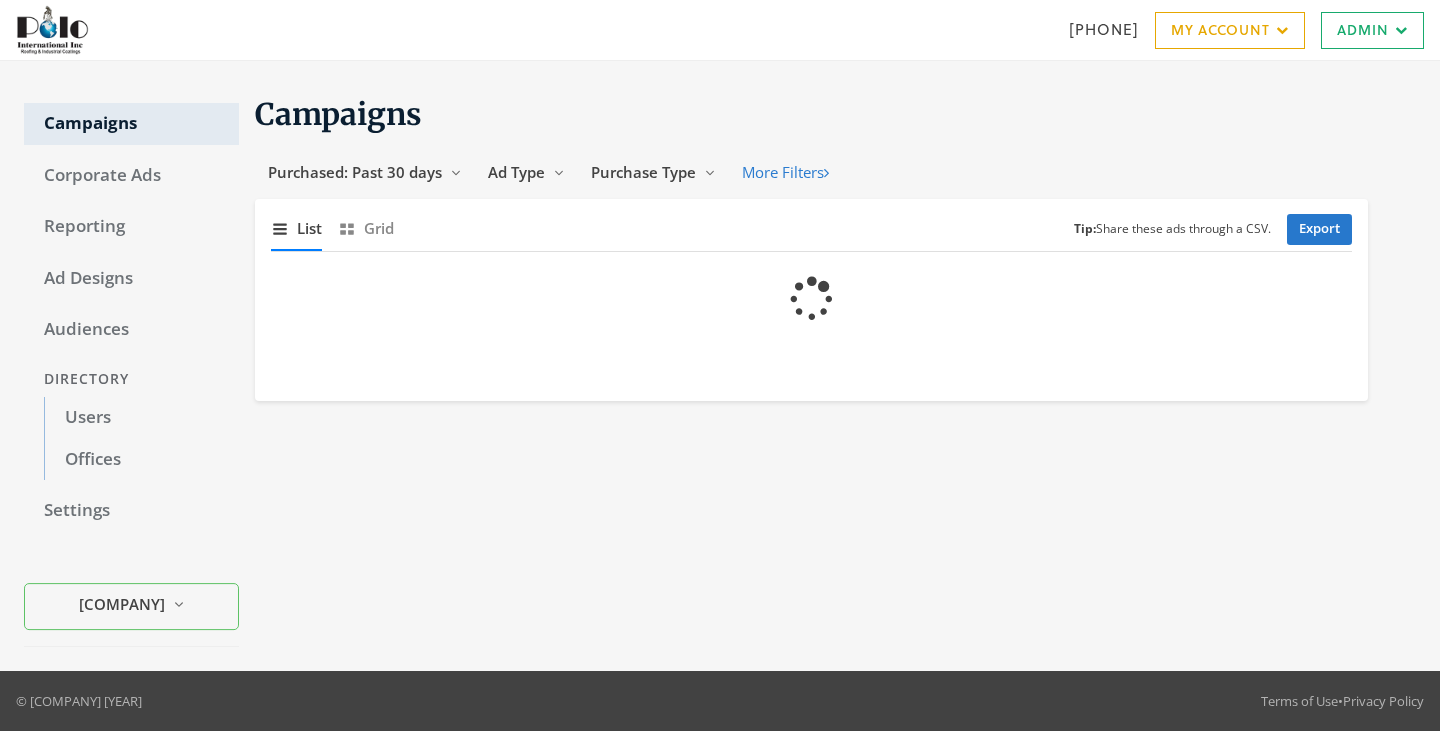 scroll, scrollTop: 0, scrollLeft: 0, axis: both 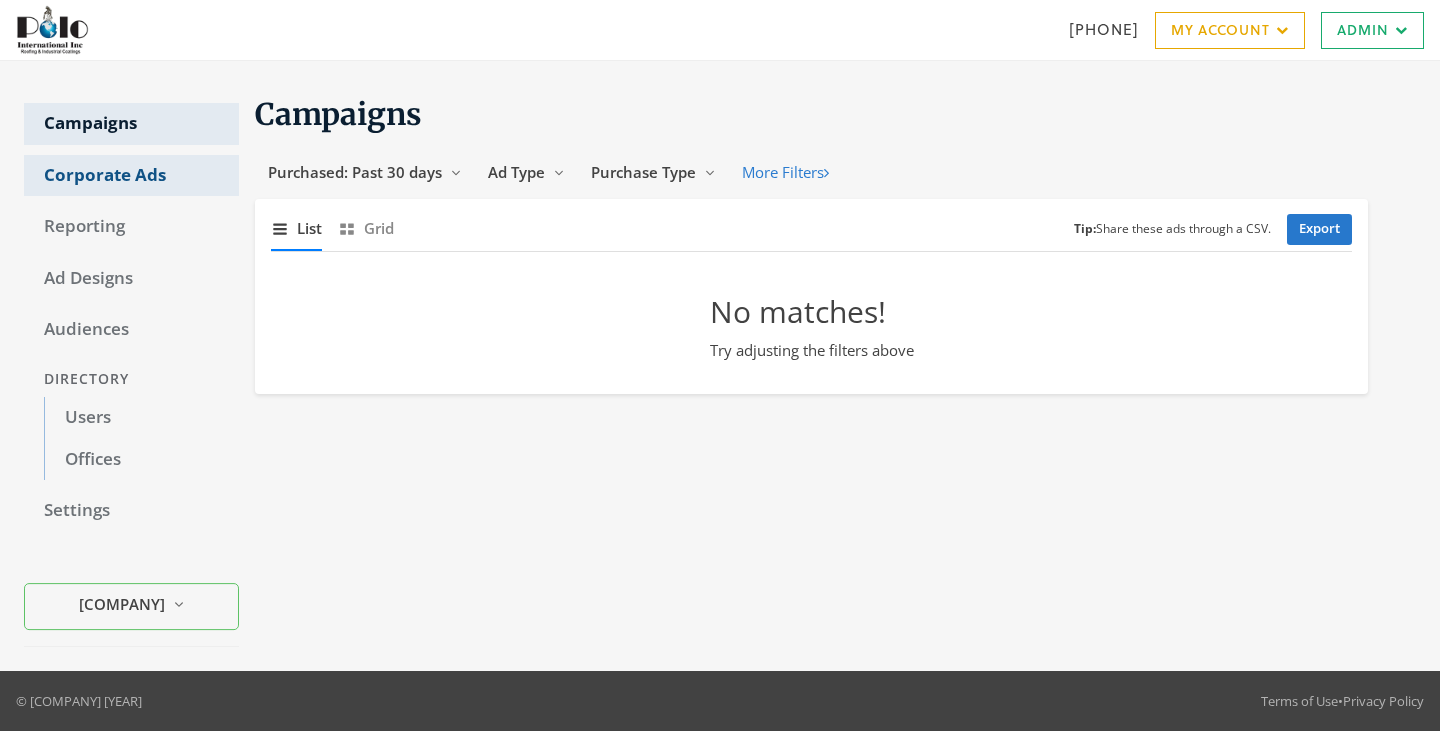 click on "Corporate Ads" at bounding box center (131, 176) 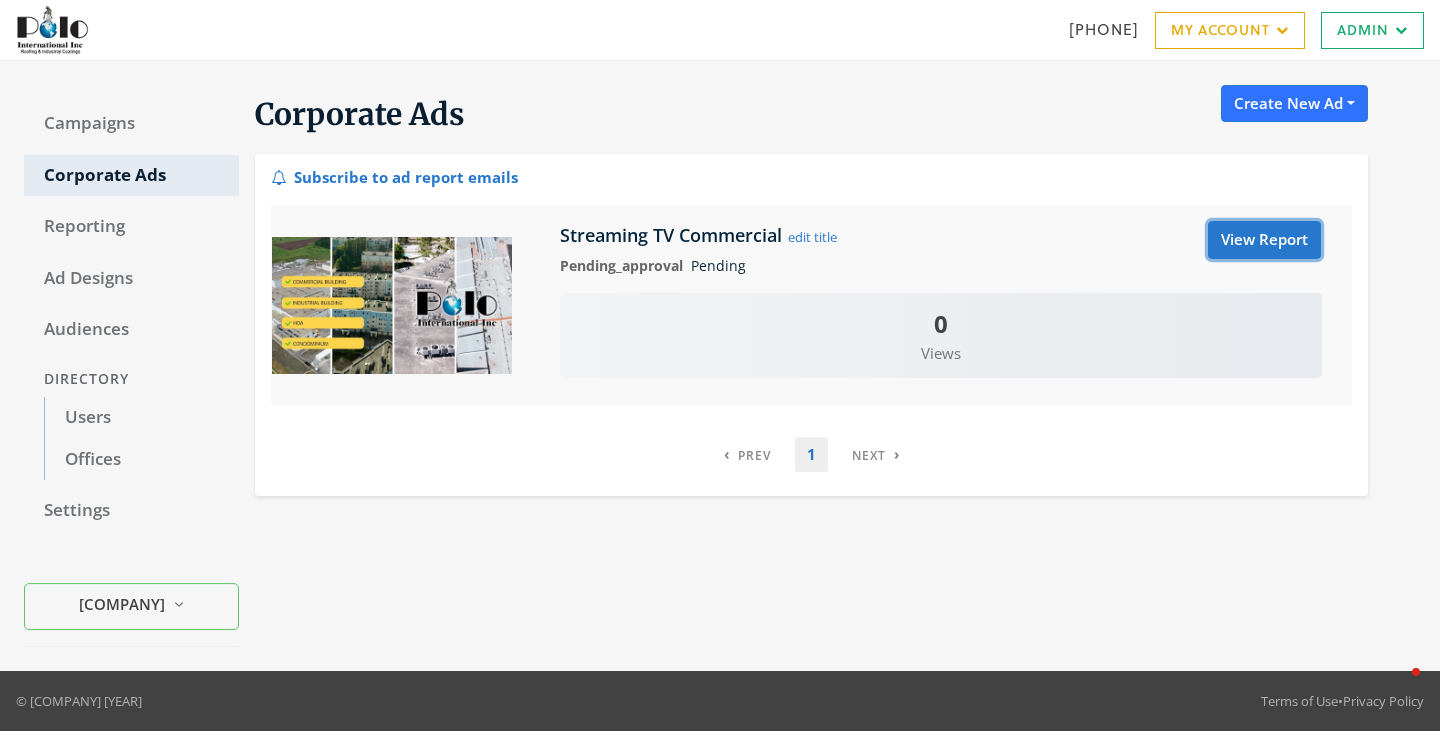 click on "View Report" at bounding box center (1264, 239) 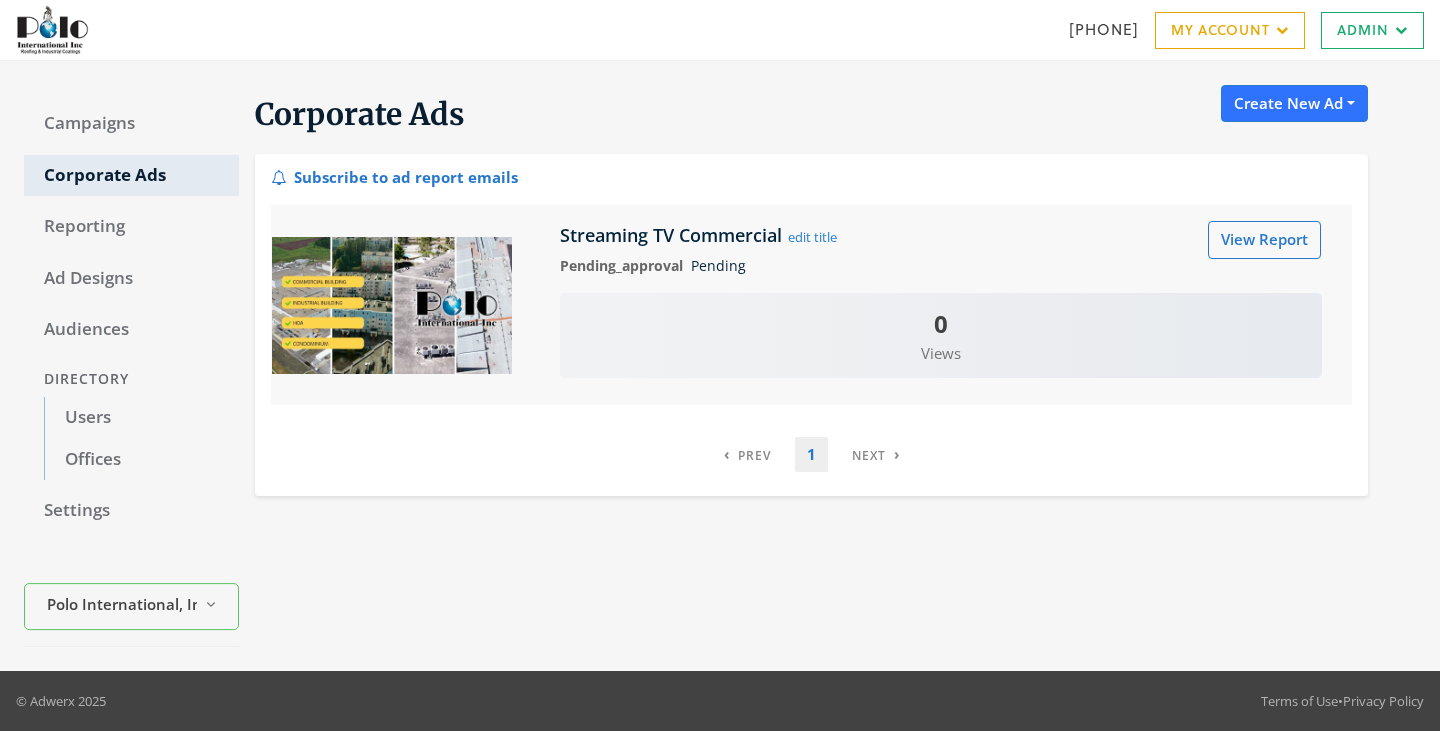 scroll, scrollTop: 0, scrollLeft: 0, axis: both 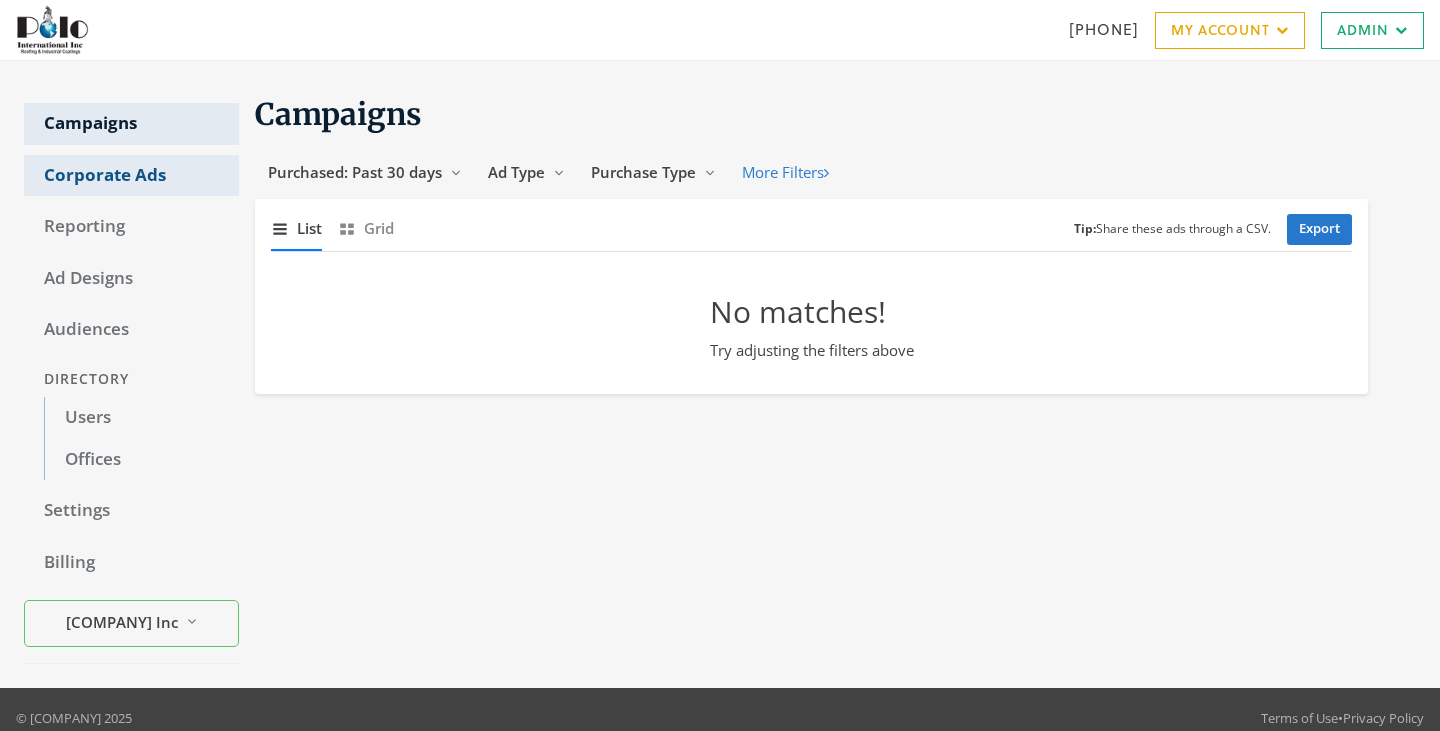 click on "Corporate Ads" at bounding box center [131, 176] 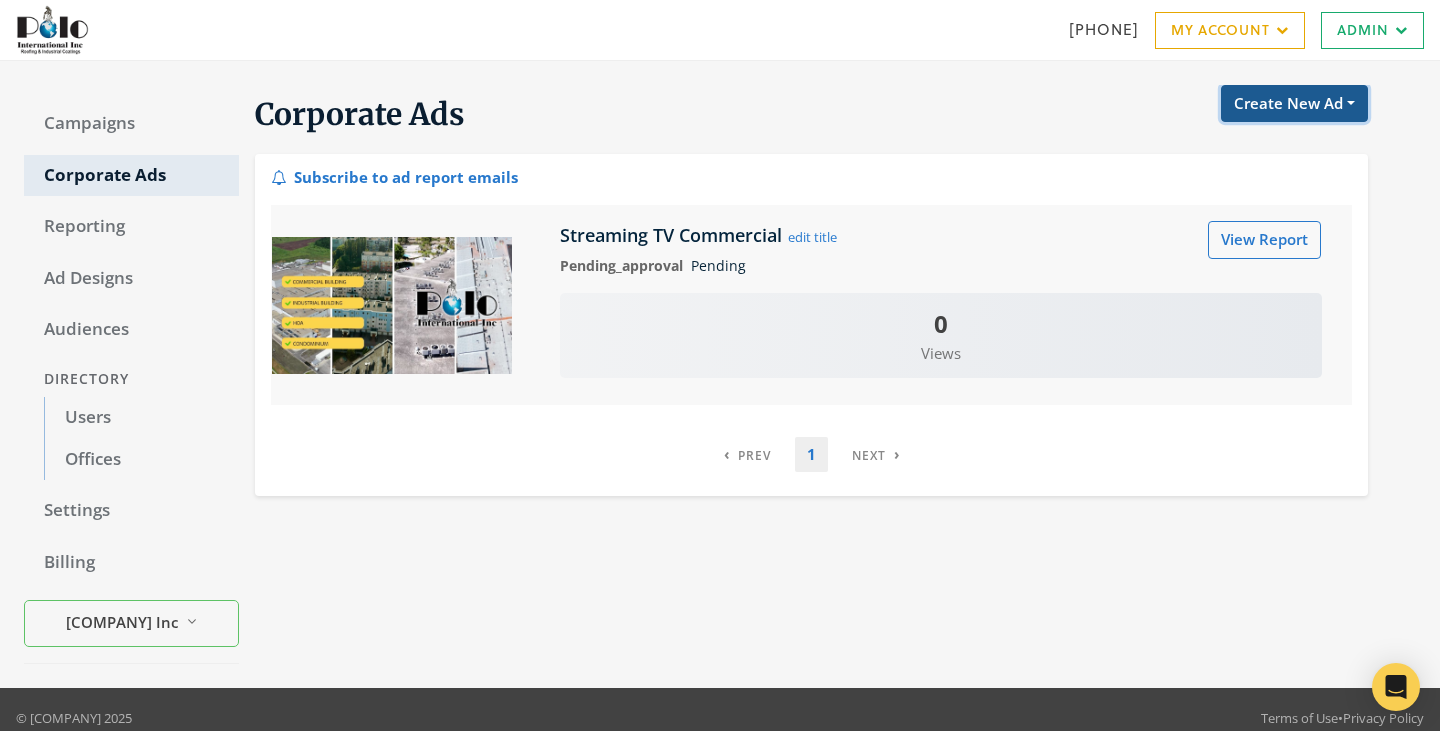 click on "Create New Ad" at bounding box center [1294, 103] 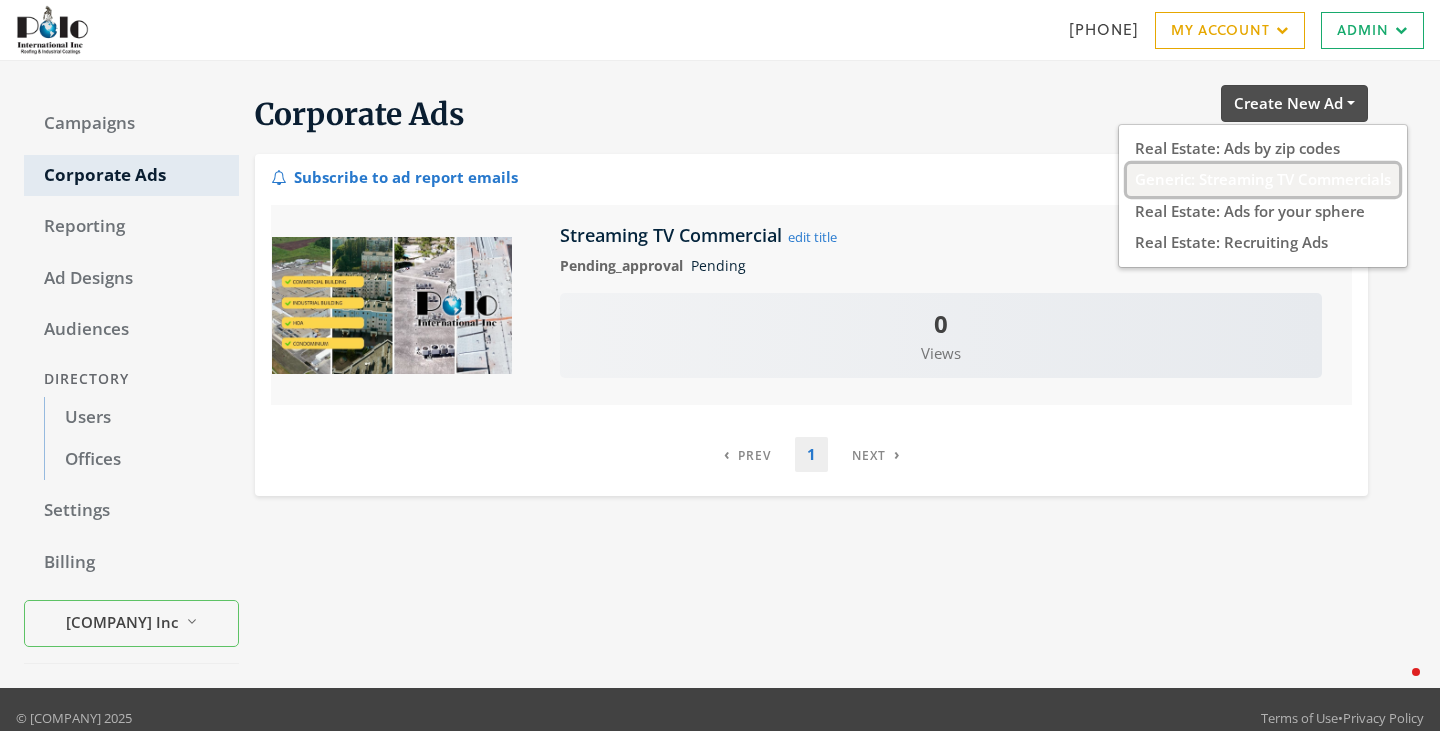 click on "Generic: Streaming TV Commercials" at bounding box center (1263, 179) 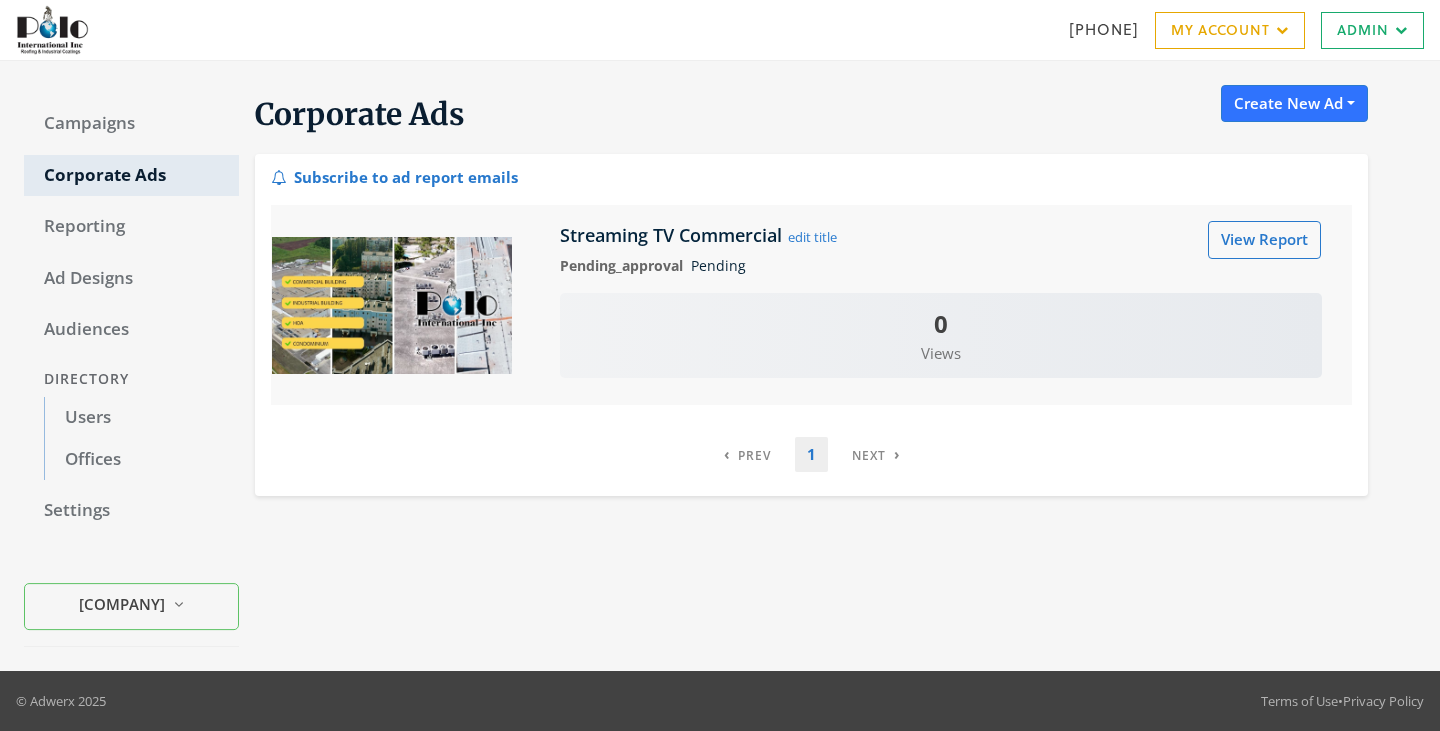 scroll, scrollTop: 0, scrollLeft: 0, axis: both 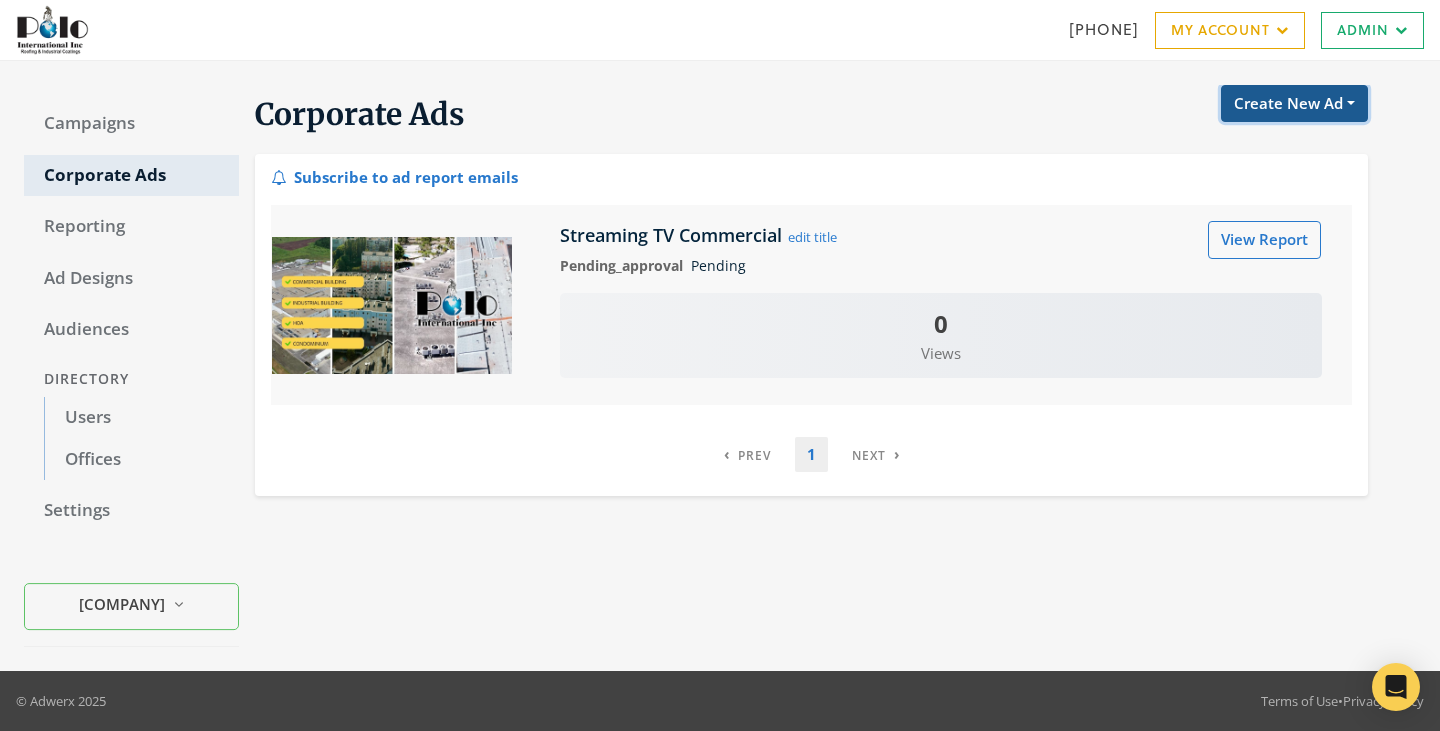 click on "Create New Ad" at bounding box center (1294, 103) 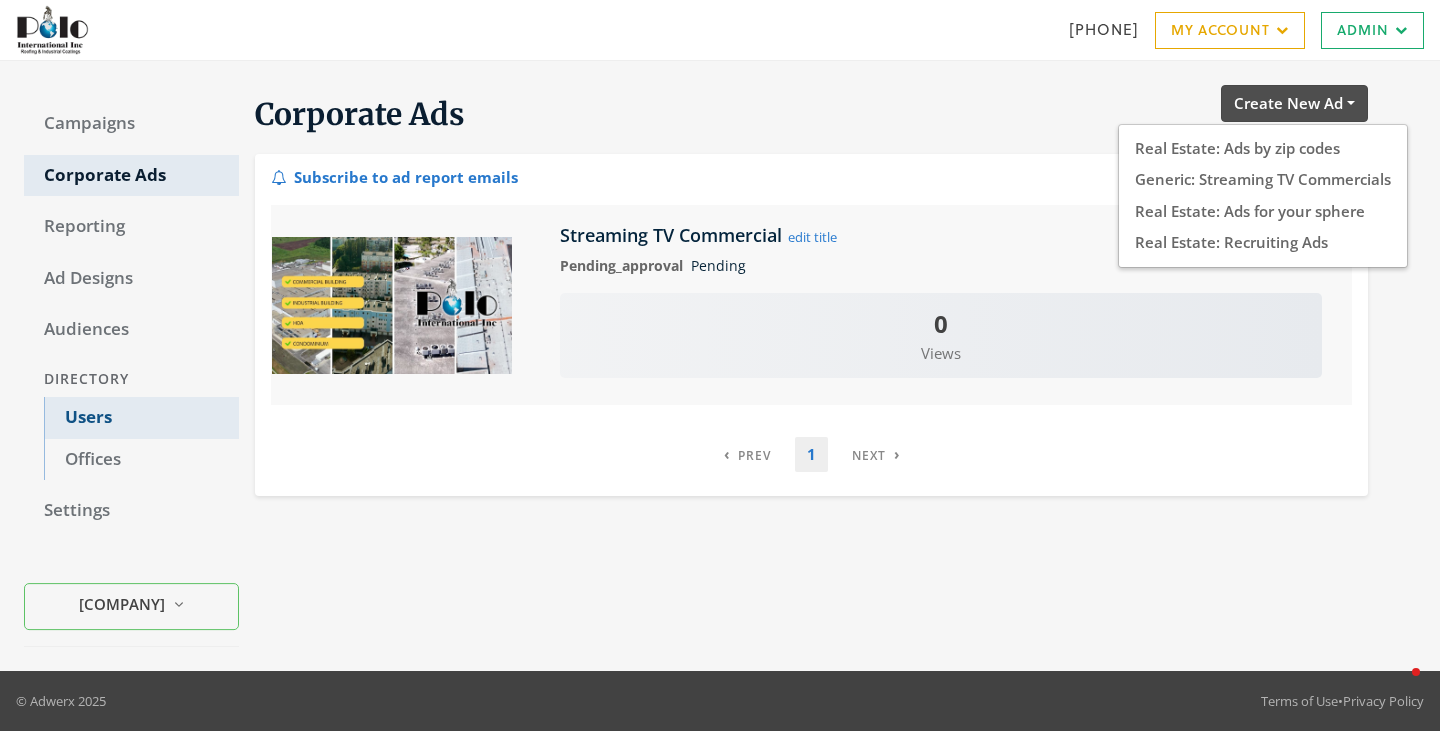 click on "Users" at bounding box center (141, 418) 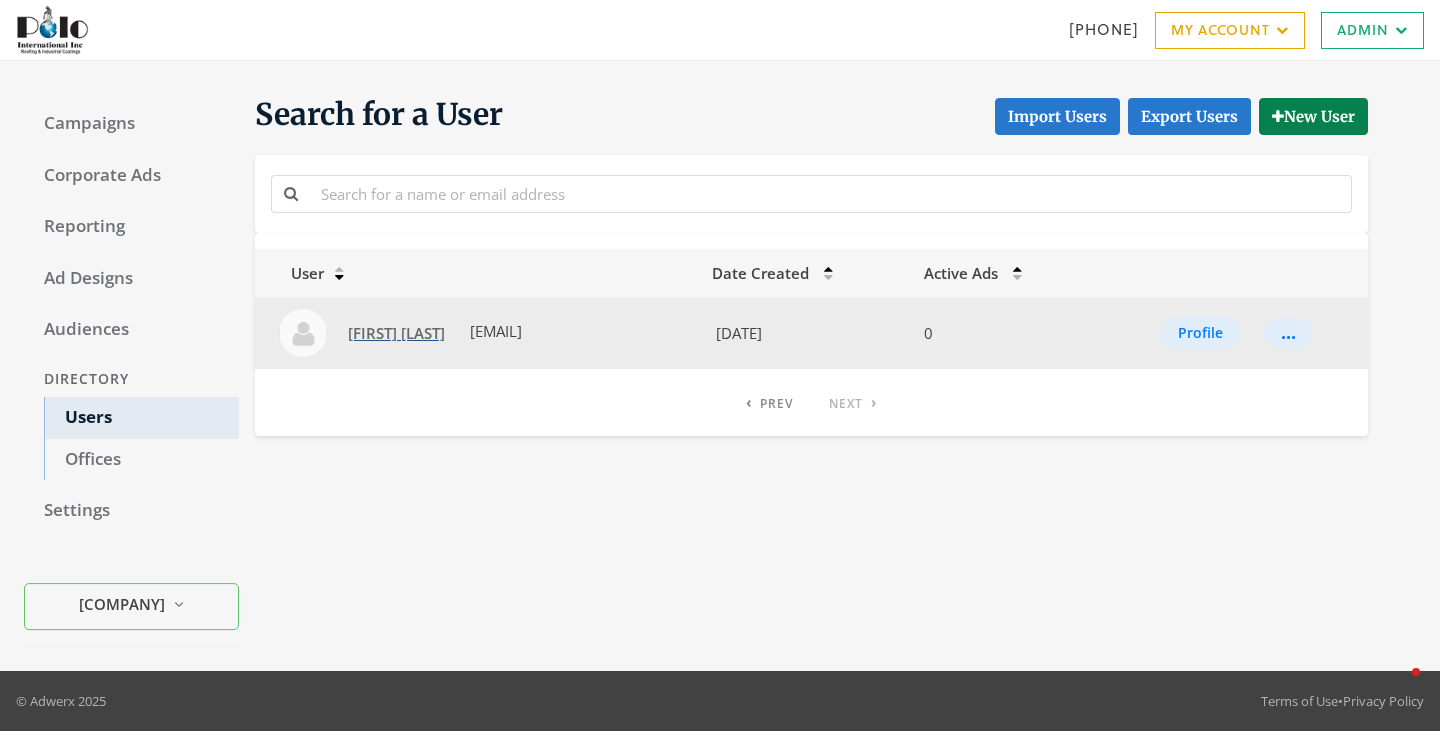 click on "Valentina Botero" at bounding box center [396, 333] 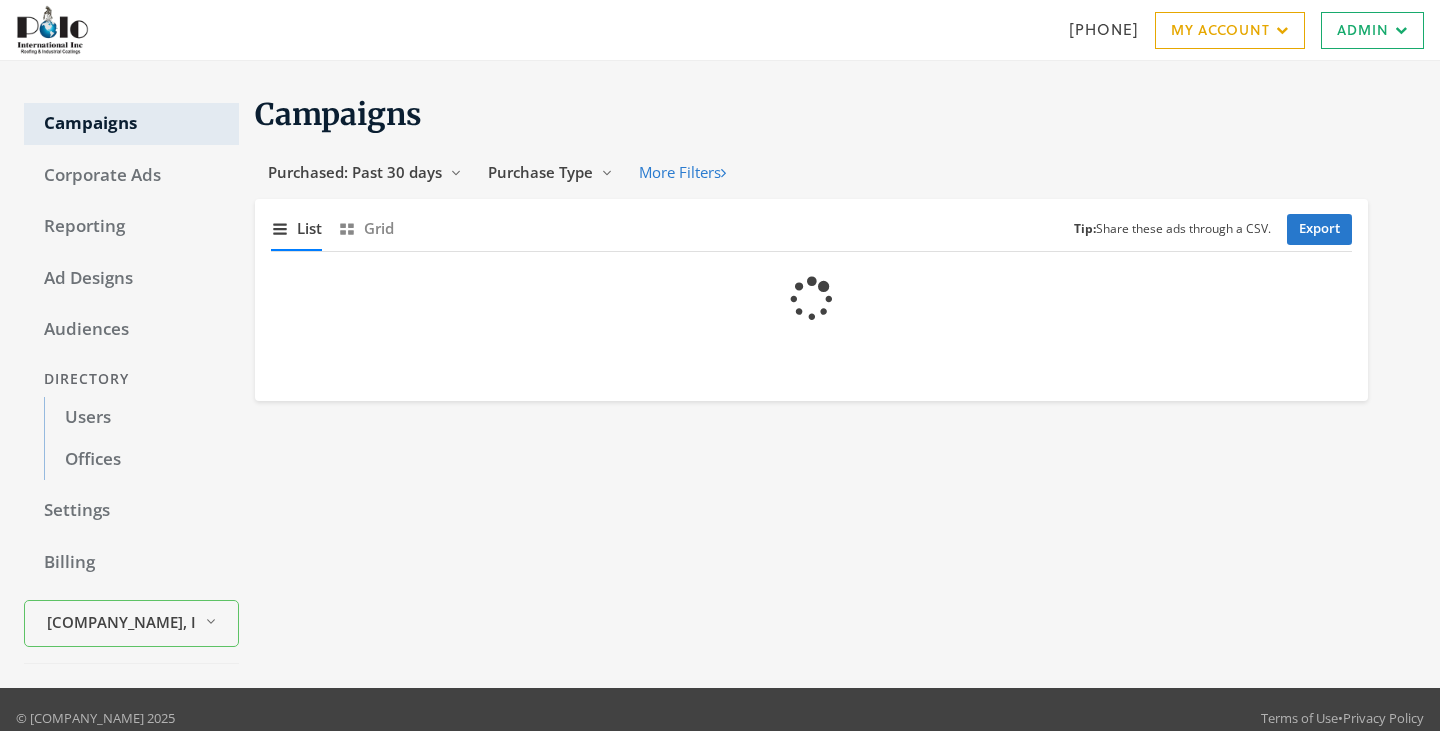 scroll, scrollTop: 0, scrollLeft: 0, axis: both 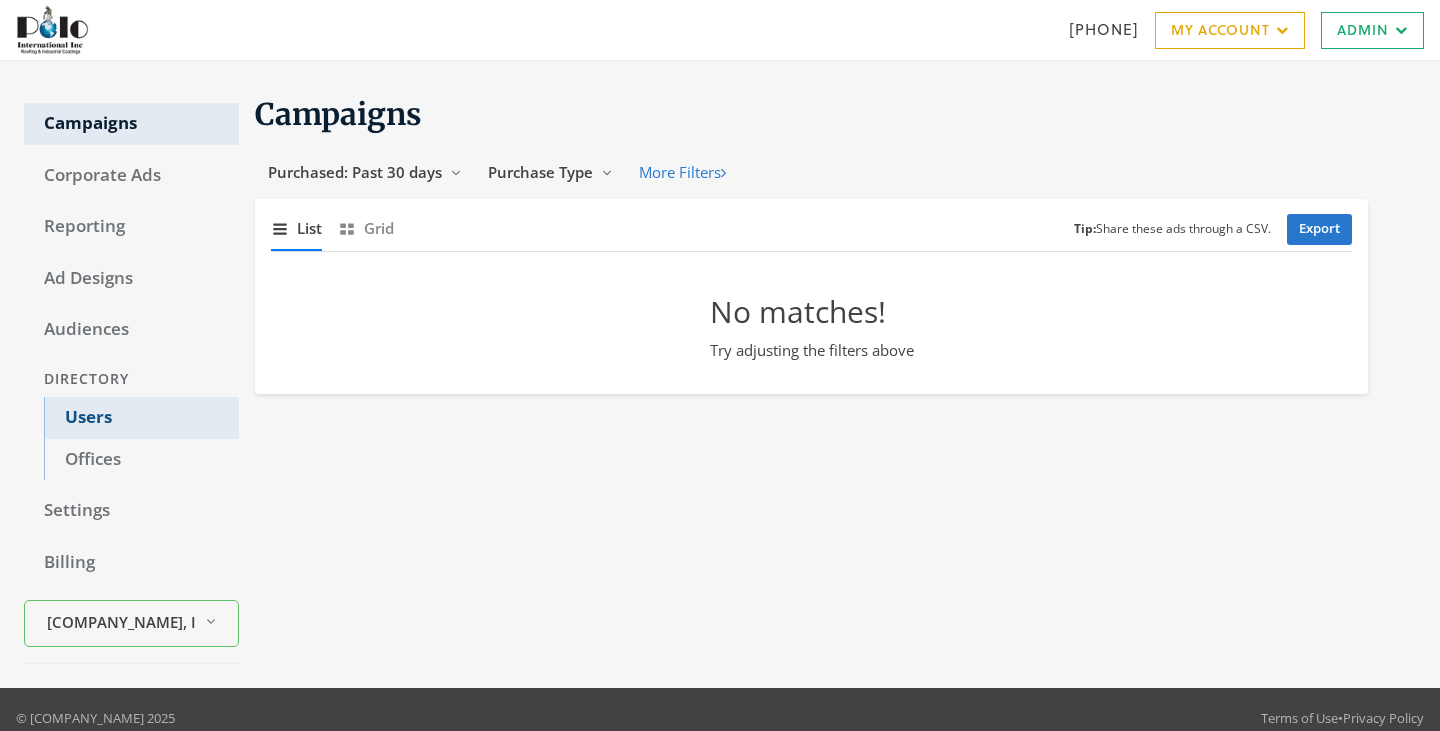 click on "Users" at bounding box center (141, 418) 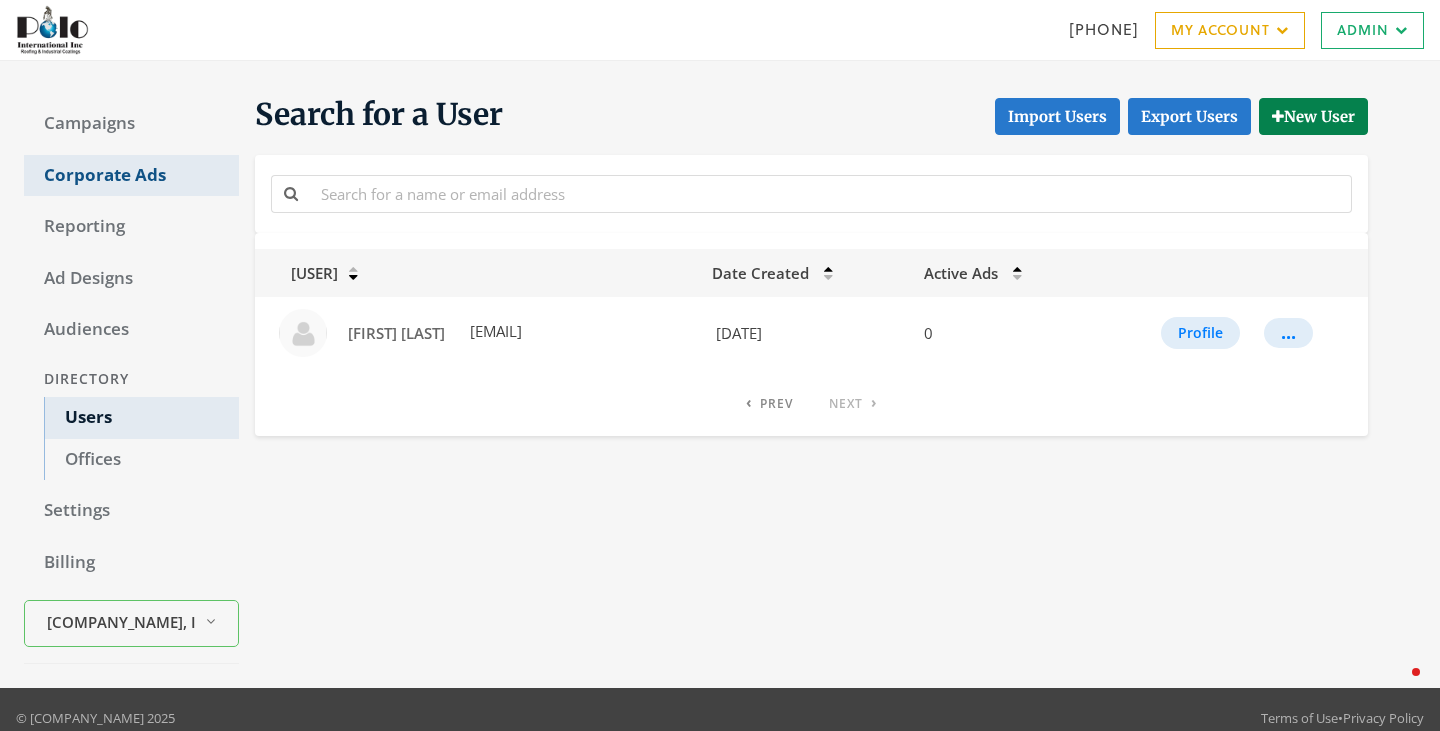 click on "Corporate Ads" at bounding box center (131, 176) 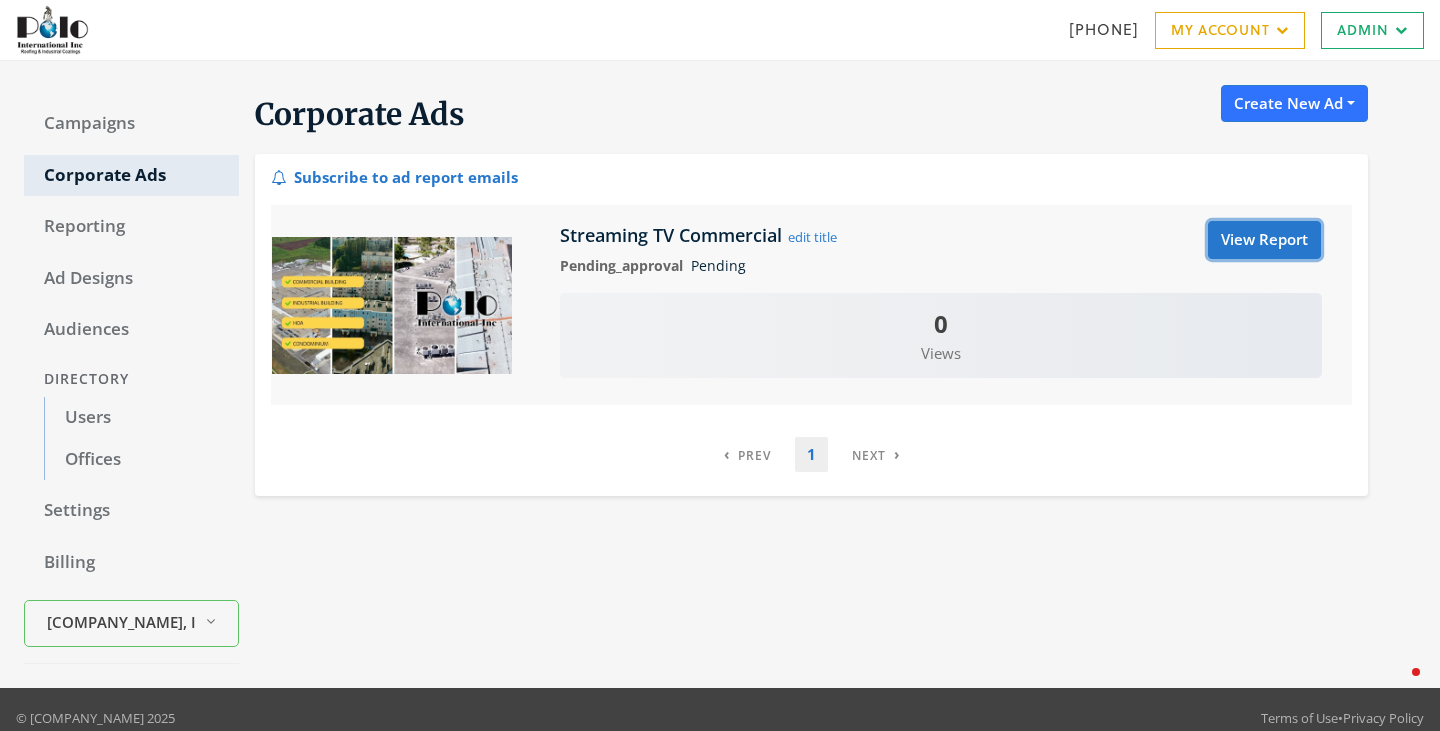 click on "View Report" at bounding box center [1264, 239] 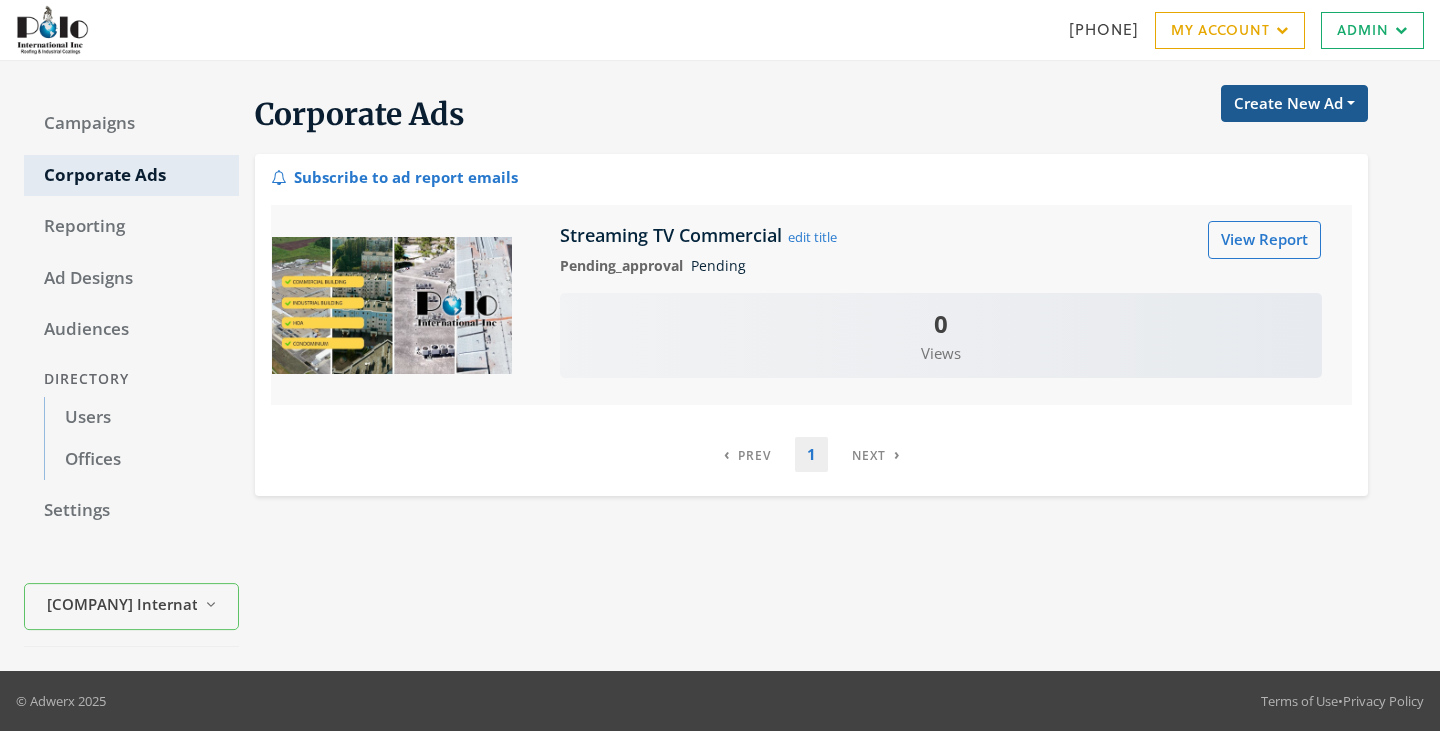 scroll, scrollTop: 0, scrollLeft: 0, axis: both 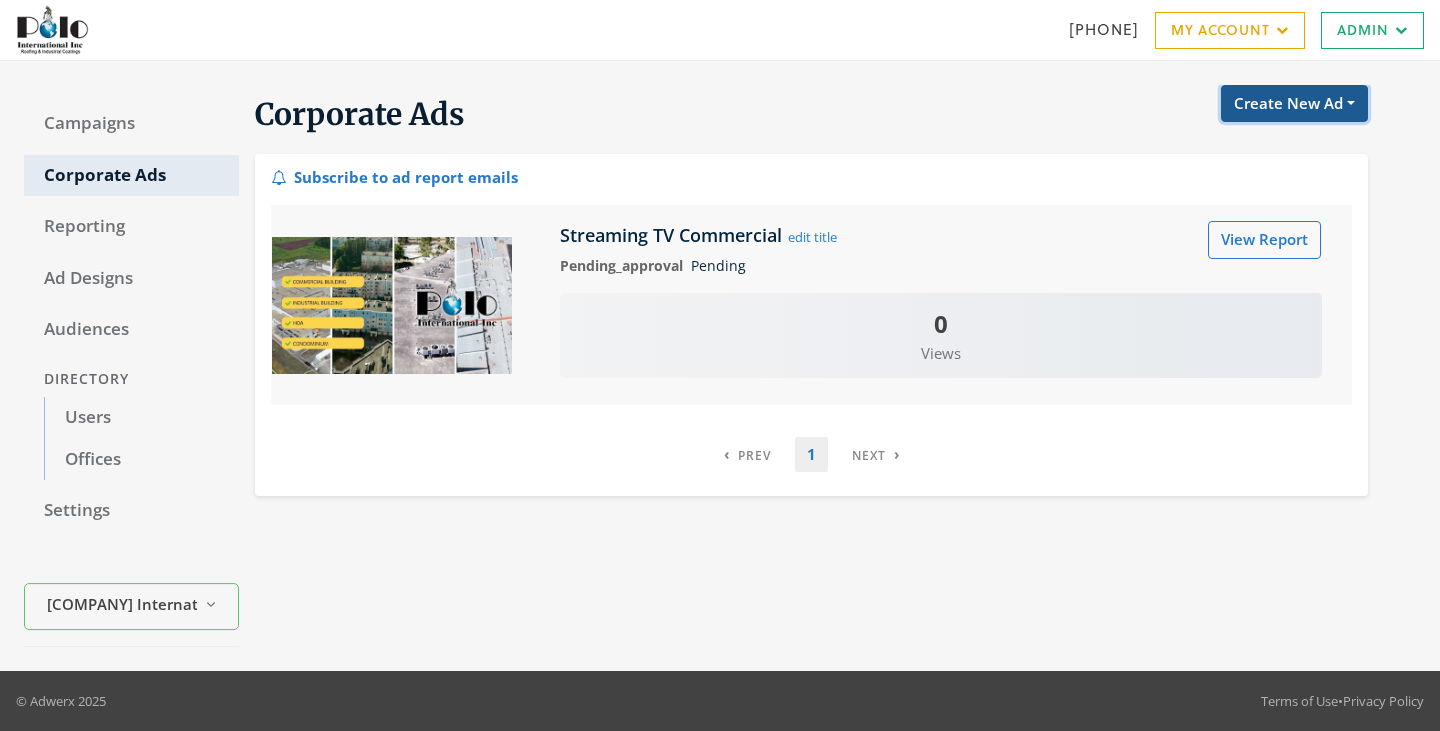 click on "Create New Ad" at bounding box center [1294, 103] 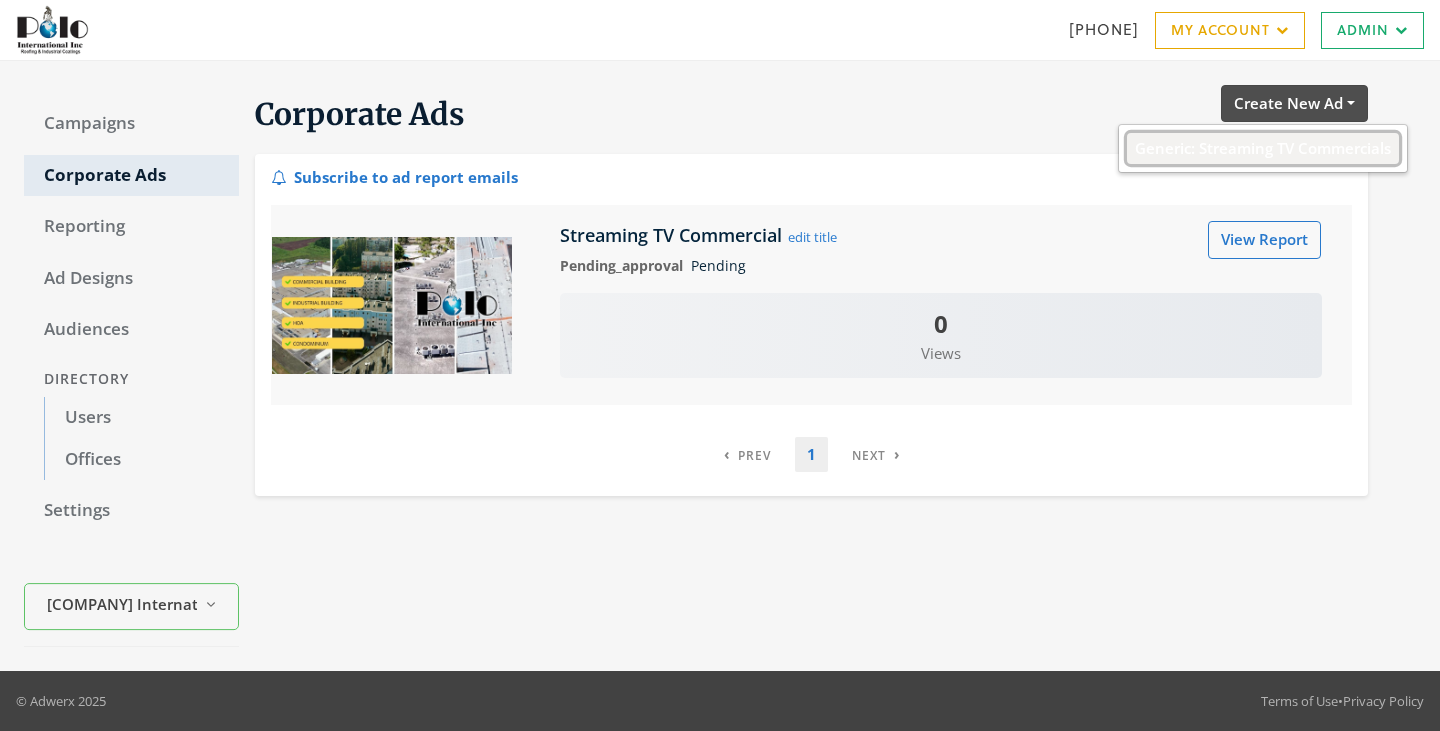 click on "Generic: Streaming TV Commercials" at bounding box center (1263, 148) 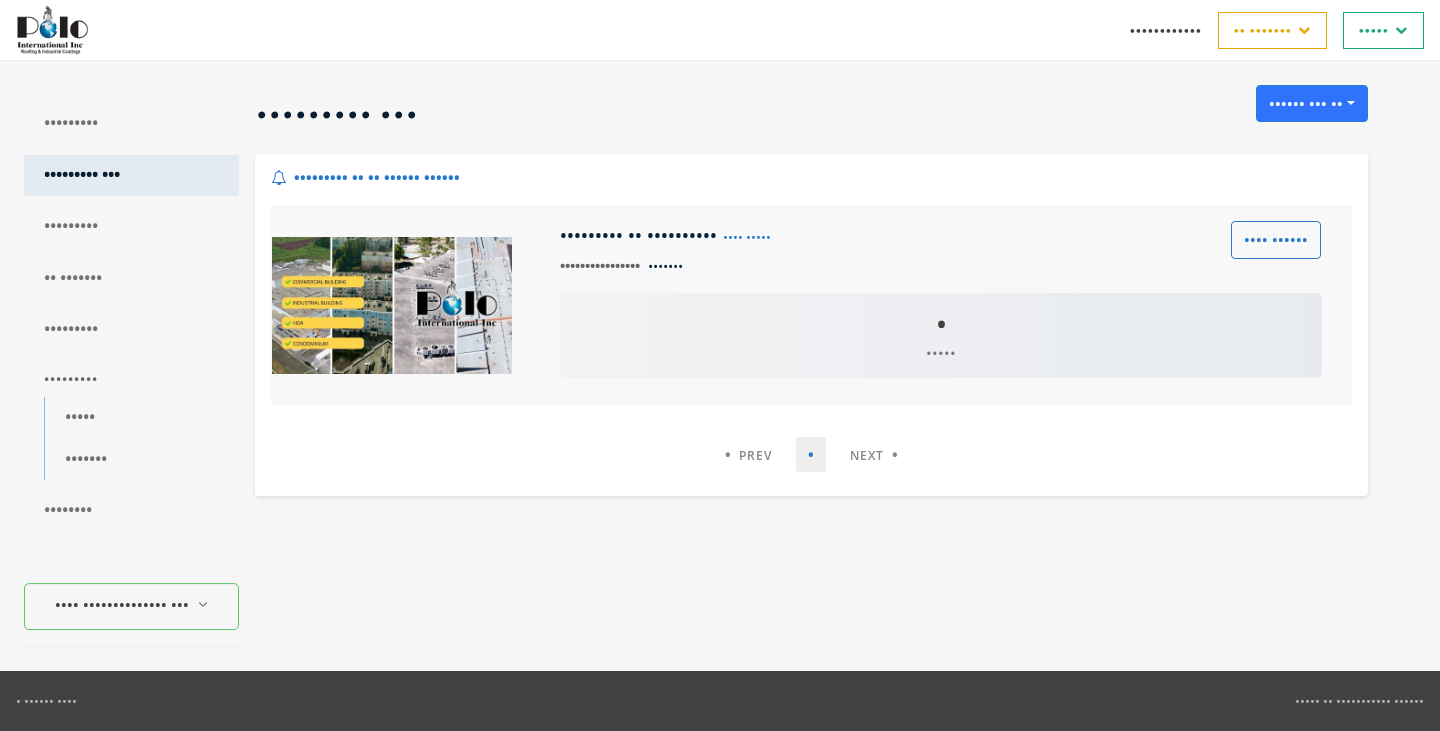 scroll, scrollTop: 0, scrollLeft: 0, axis: both 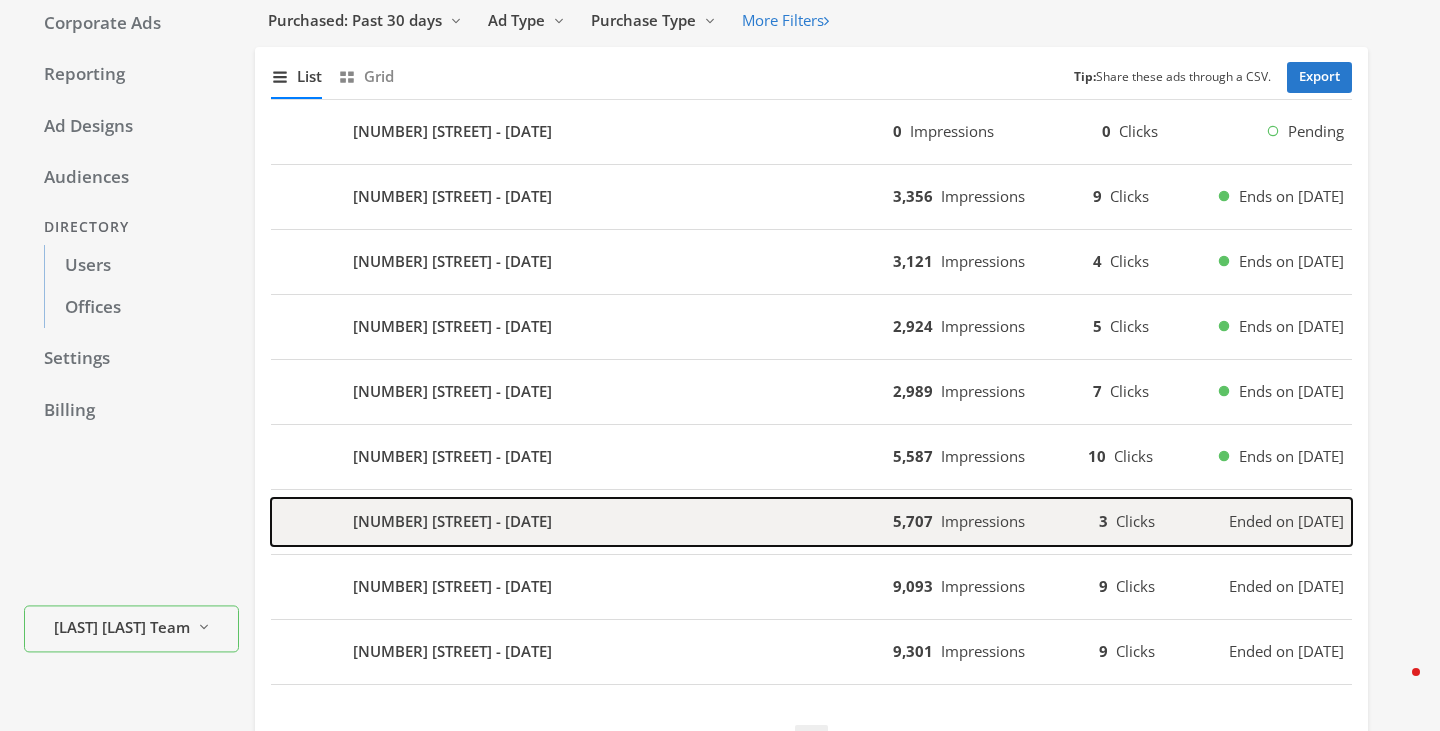 click on "1552 Laguna N - 2025-06-23" at bounding box center [582, 132] 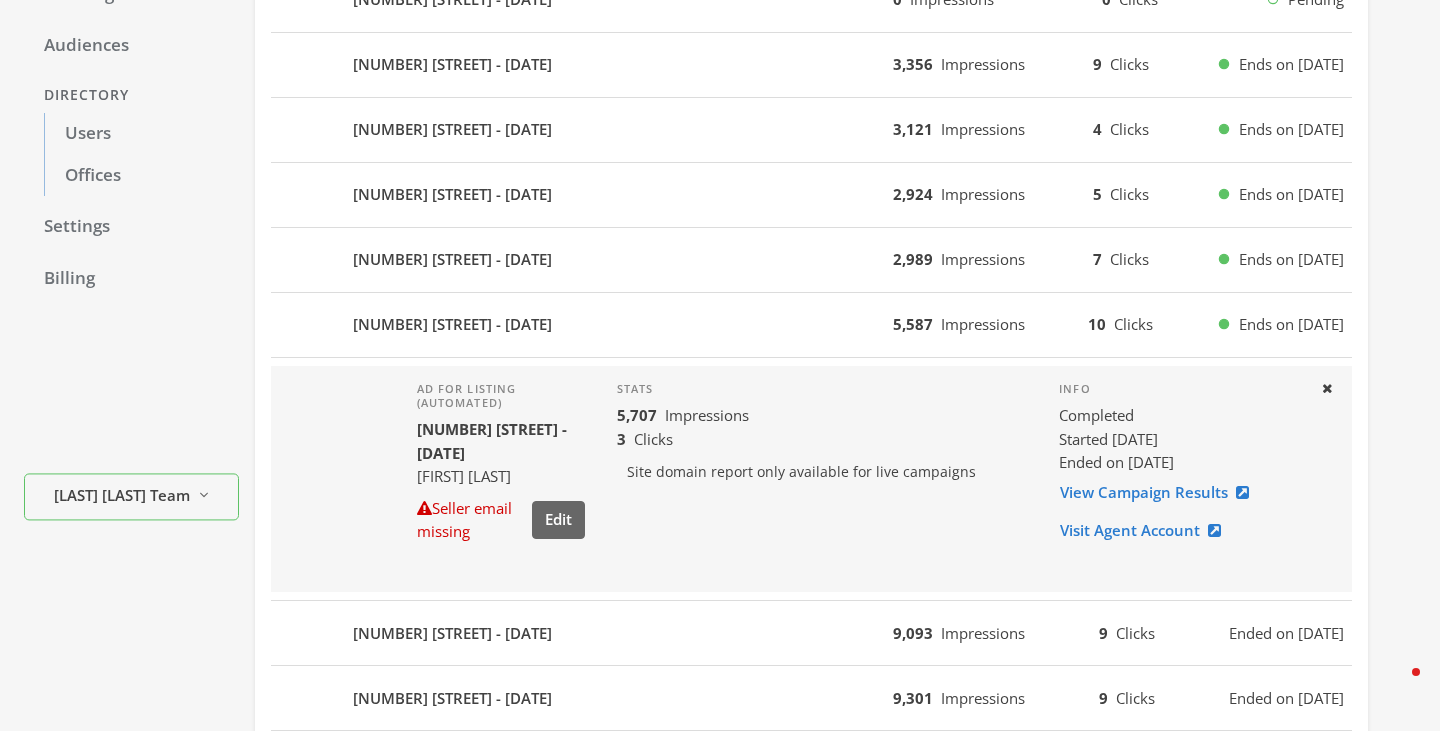 scroll, scrollTop: 294, scrollLeft: 0, axis: vertical 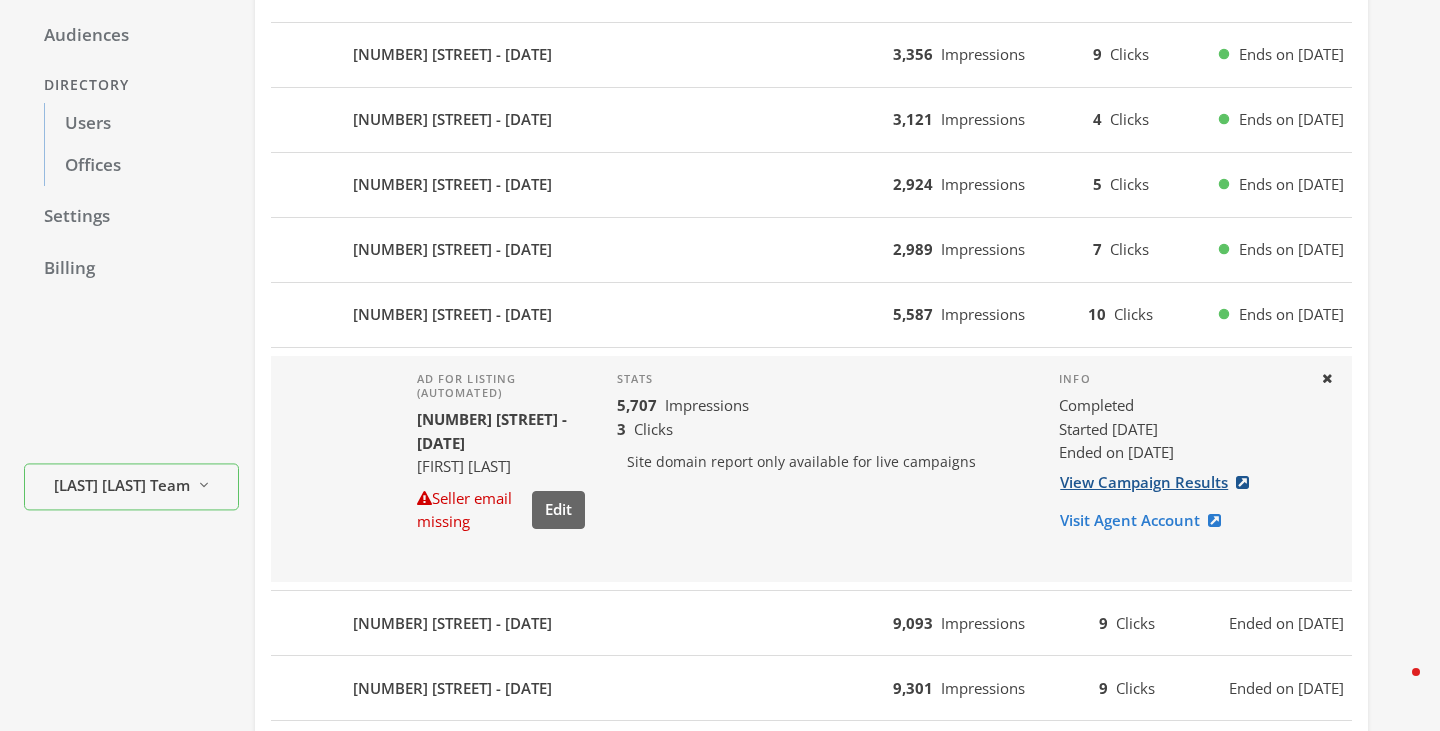 click on "View Campaign Results" at bounding box center (1160, 482) 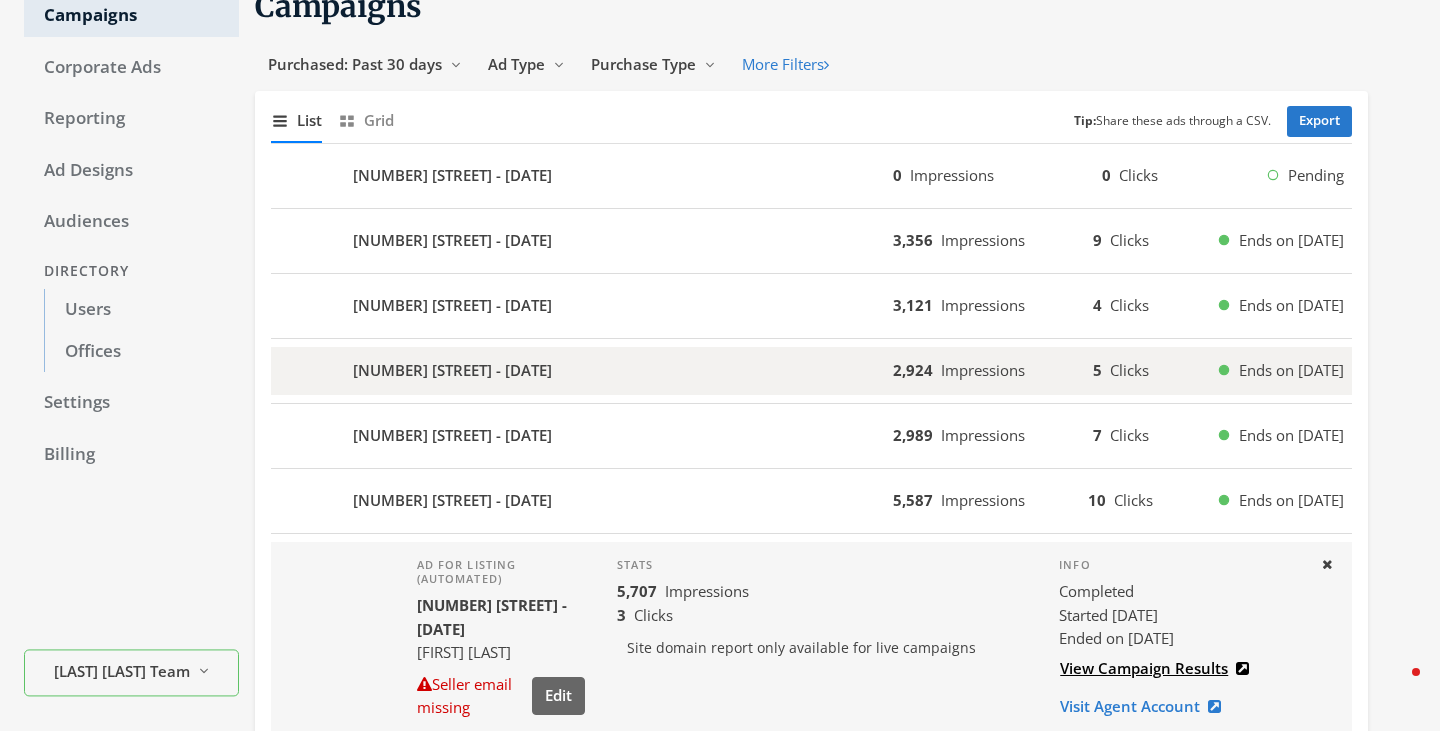 scroll, scrollTop: 0, scrollLeft: 0, axis: both 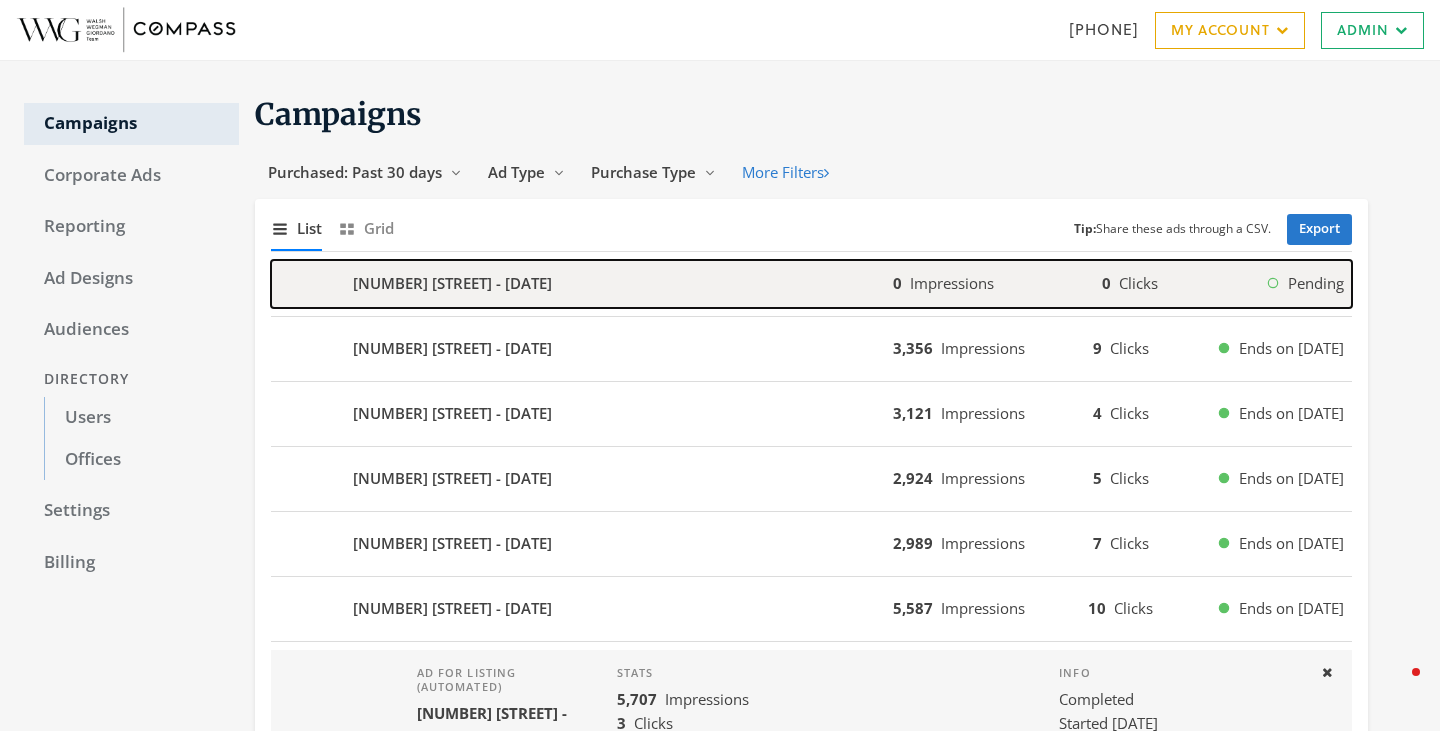 click on "101 Valley View Ct - 2025-07-01" at bounding box center (452, 283) 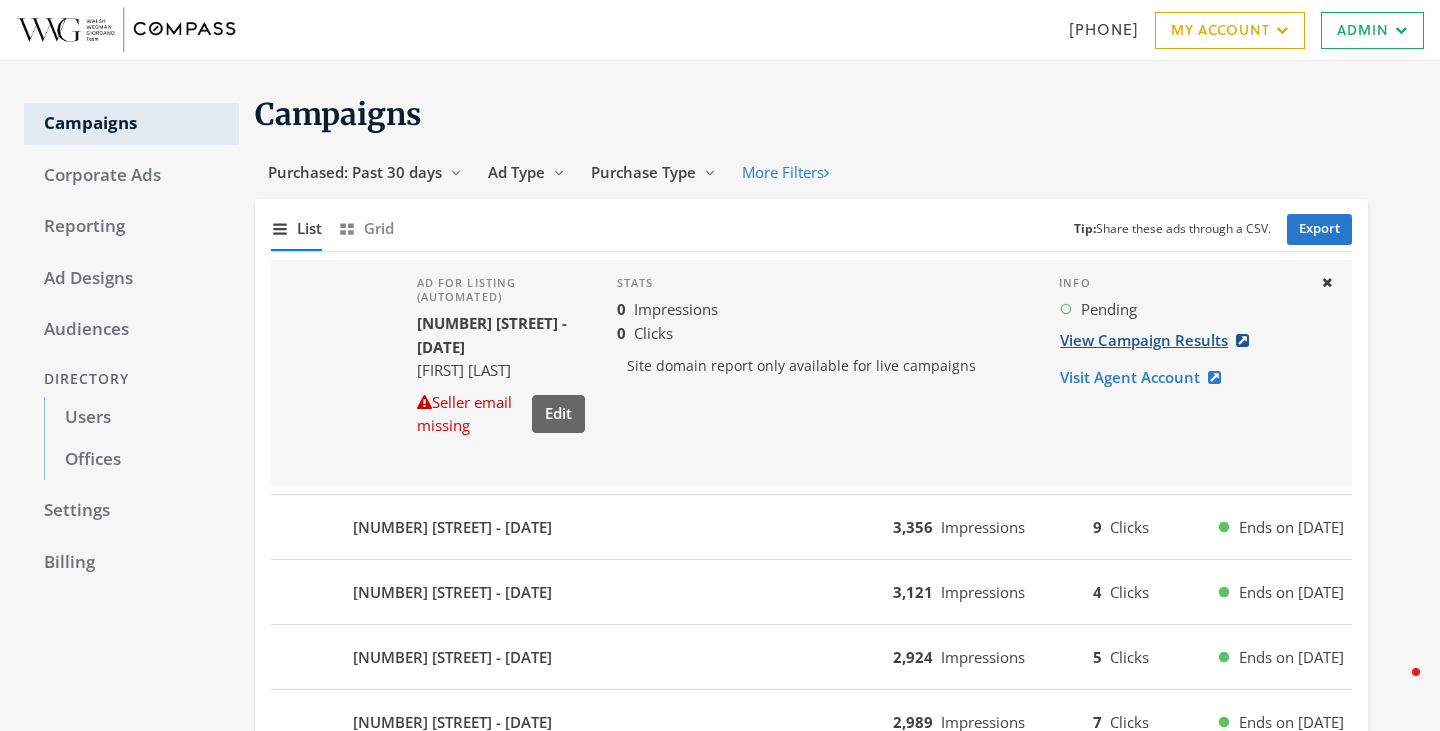 click on "View Campaign Results" at bounding box center (1160, 340) 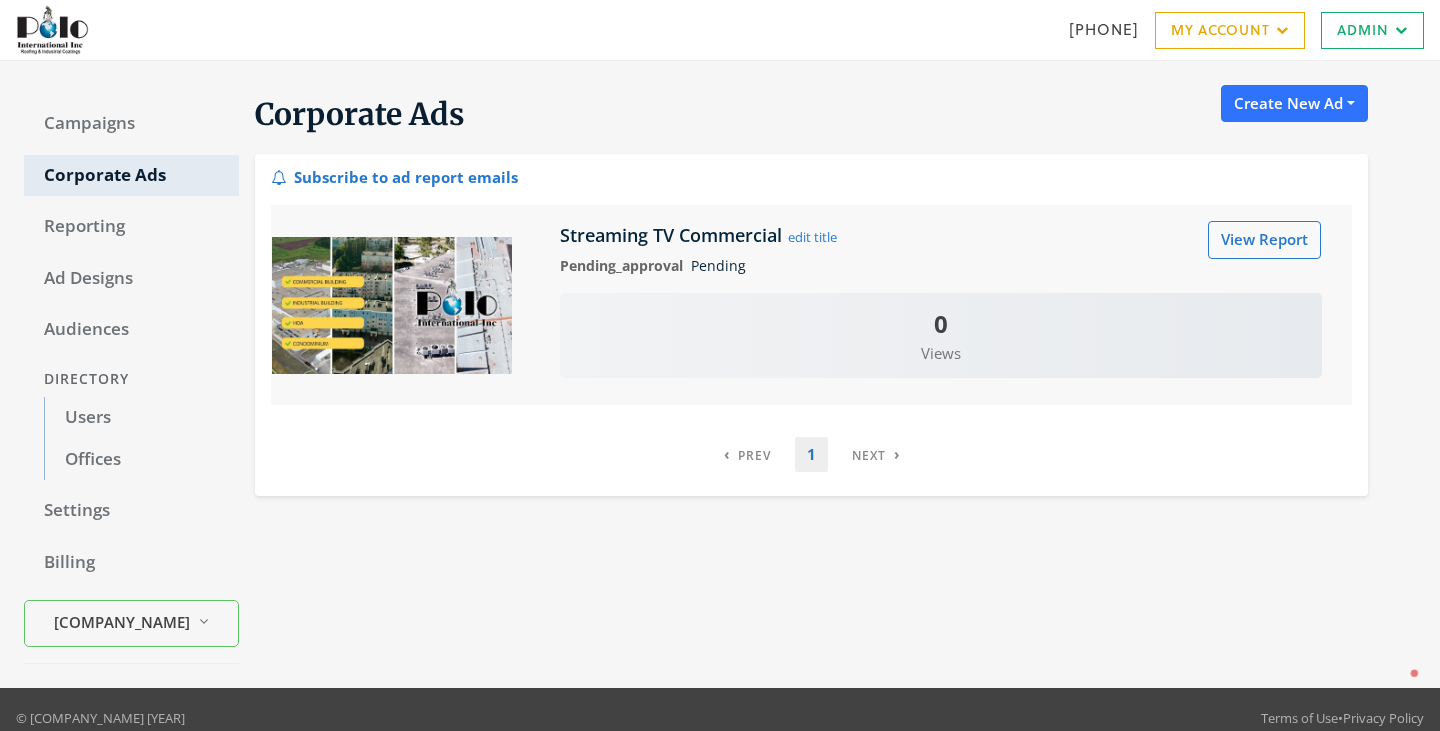 scroll, scrollTop: 0, scrollLeft: 0, axis: both 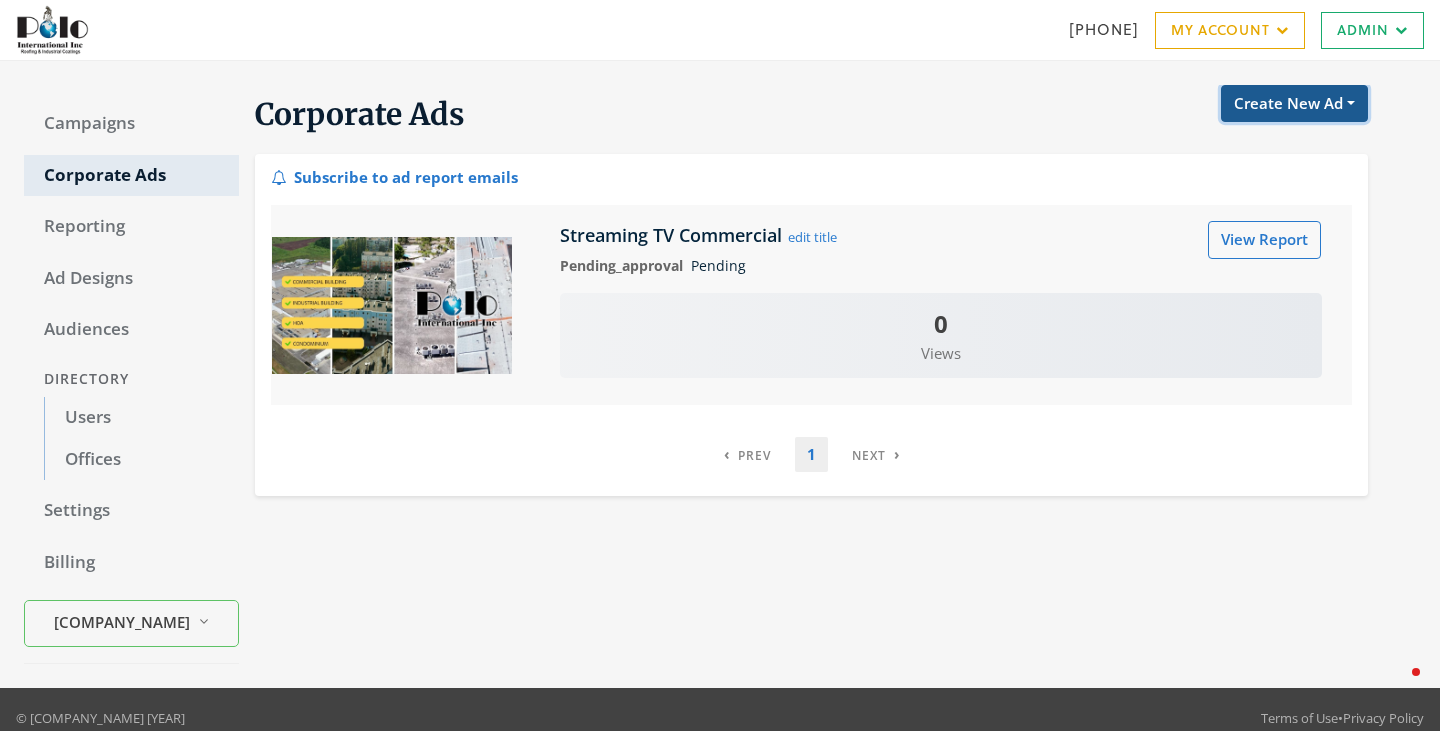 click on "Create New Ad" at bounding box center (1294, 103) 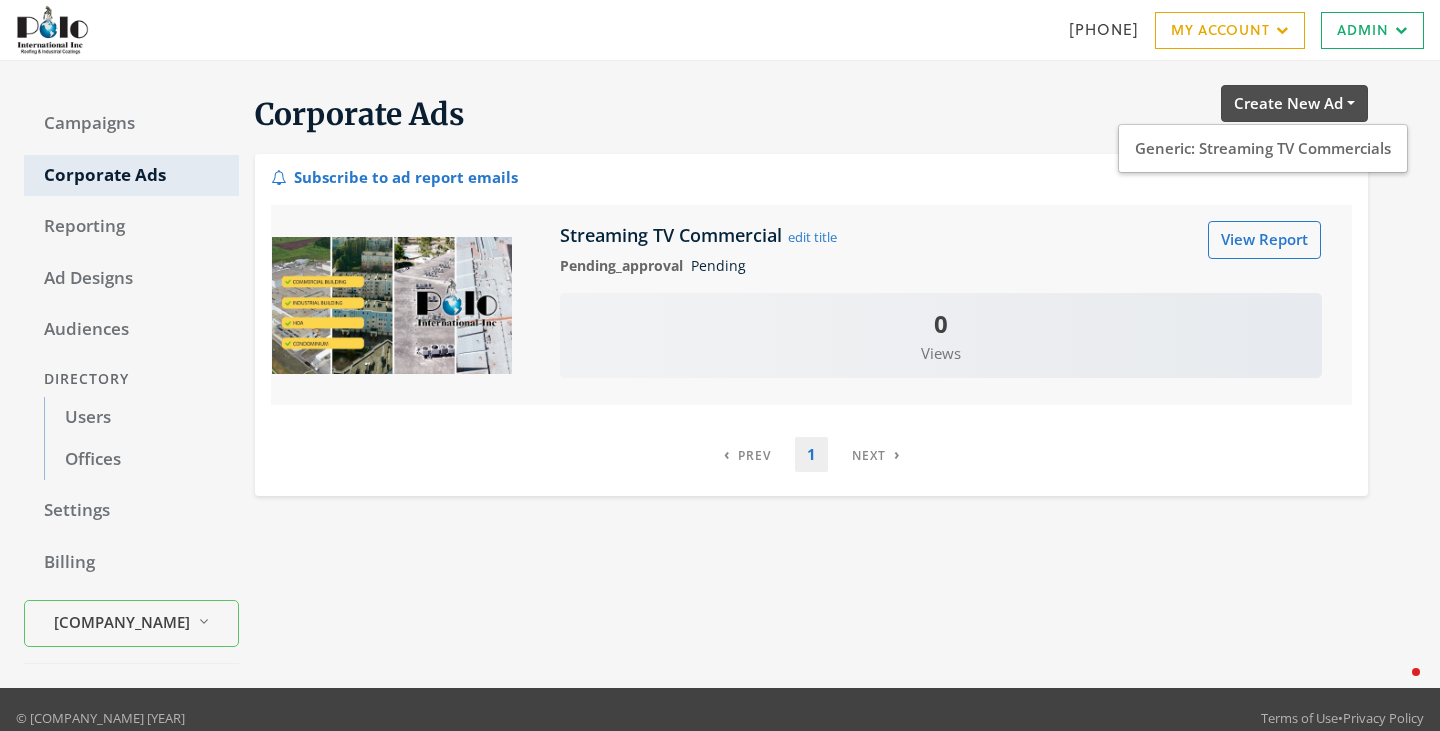 click on "Corporate Ads Create New Ad Generic: Streaming TV Commercials Subscribe to ad report emails Streaming TV Commercial   edit title View Report Pending_approval Pending 0 Views ‹ Previous 1 › Next" at bounding box center (827, 374) 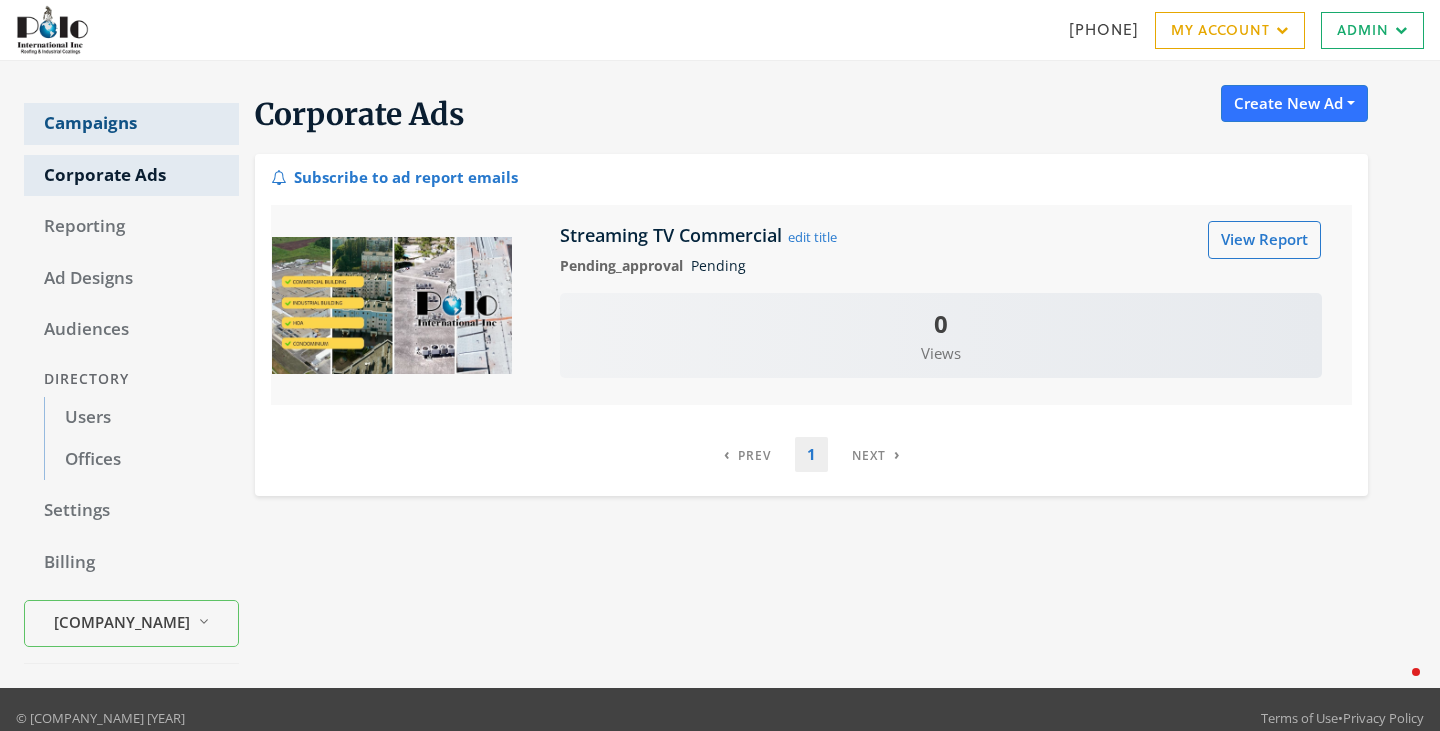 click on "Campaigns" at bounding box center [131, 124] 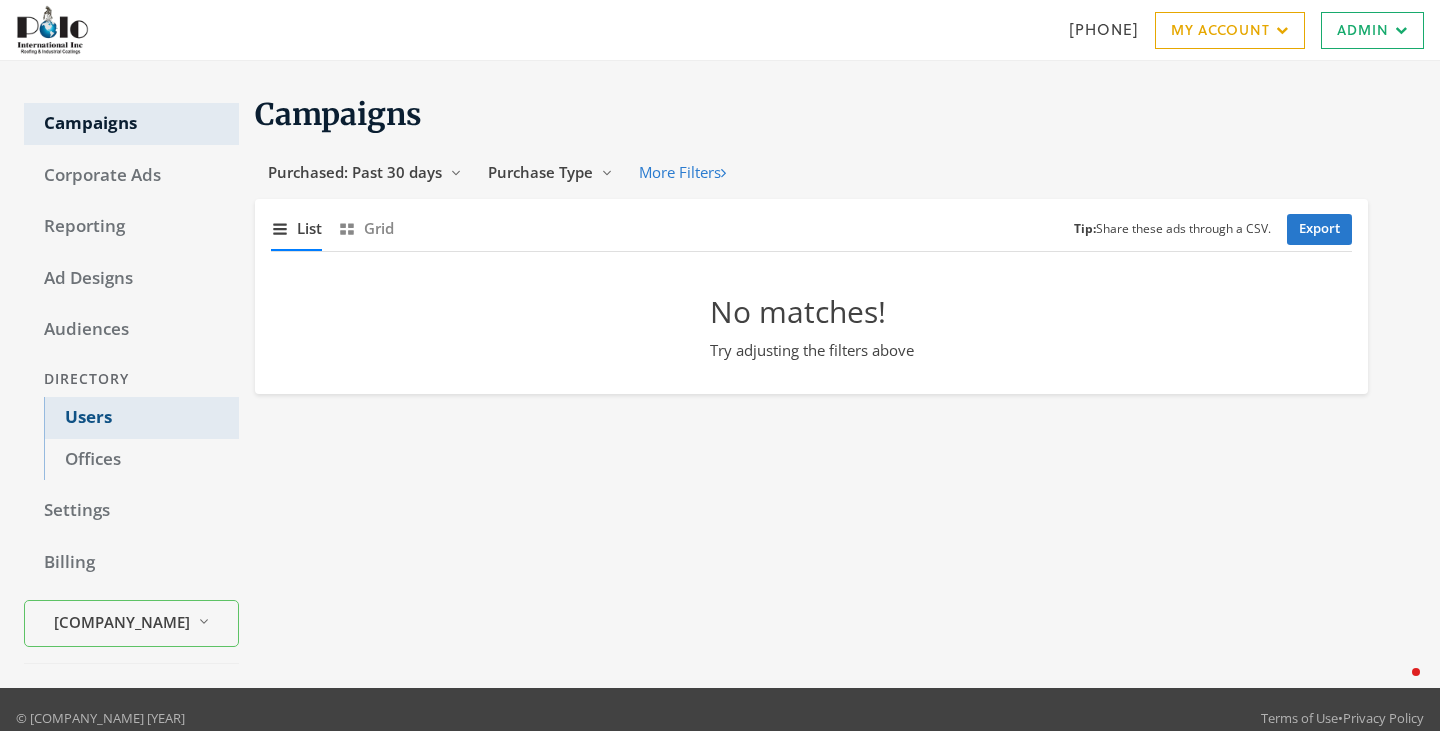 click on "Users" at bounding box center (141, 418) 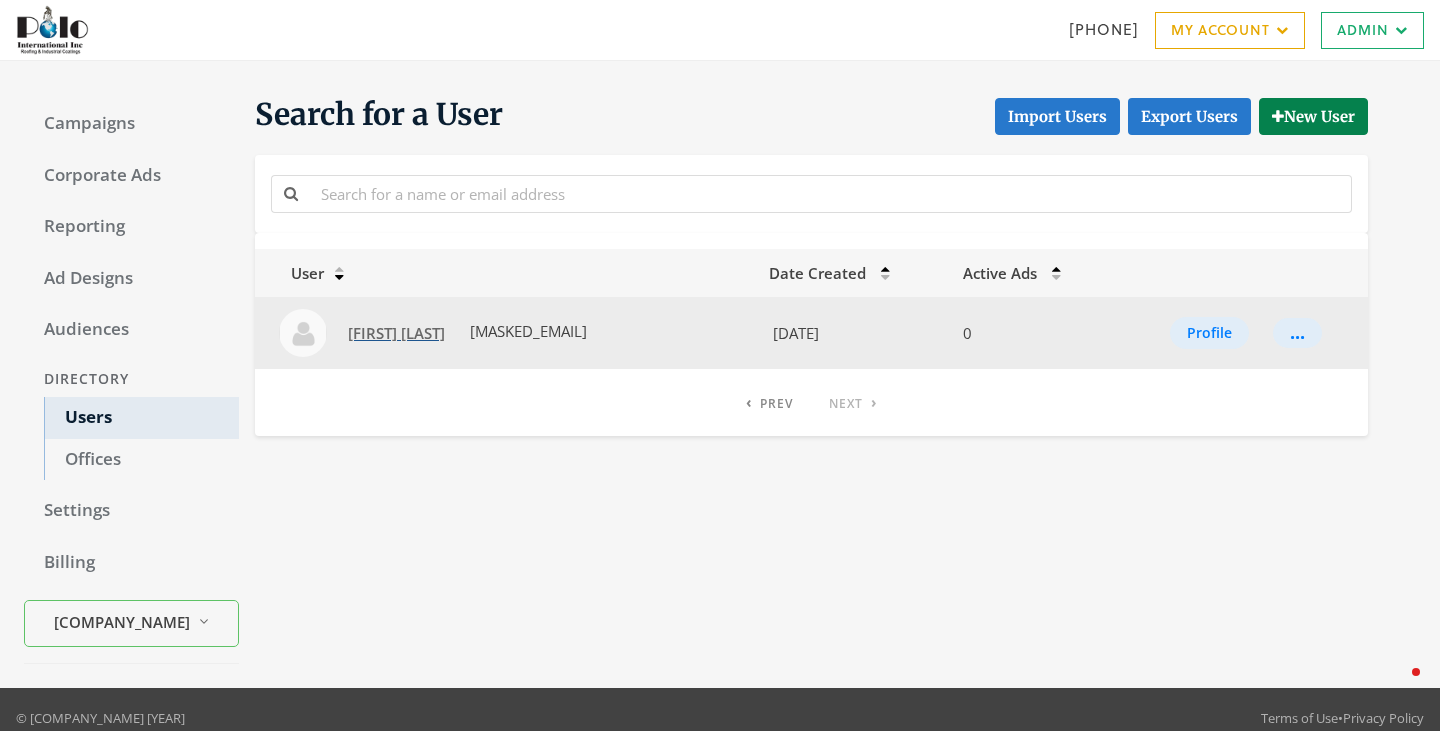 click on "Valentina Botero" at bounding box center (396, 333) 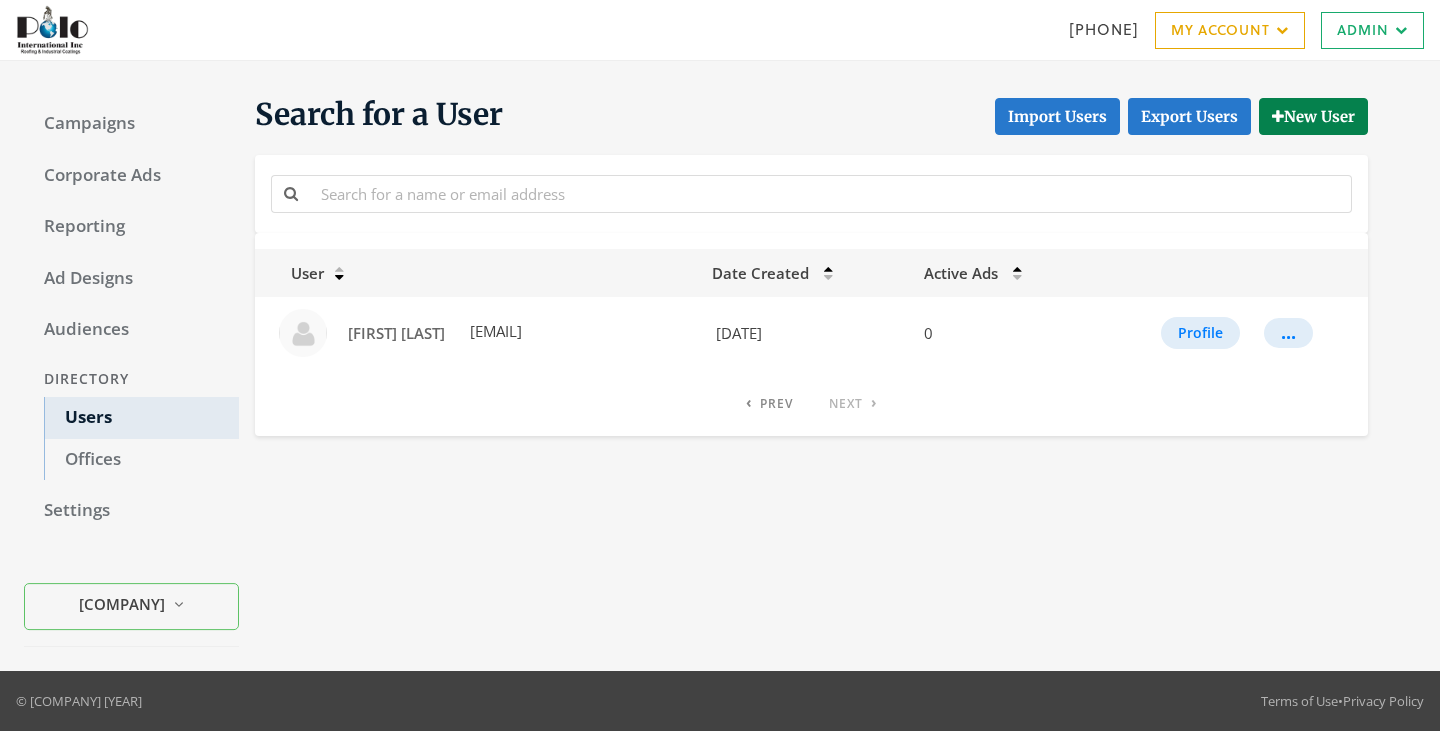 scroll, scrollTop: 0, scrollLeft: 0, axis: both 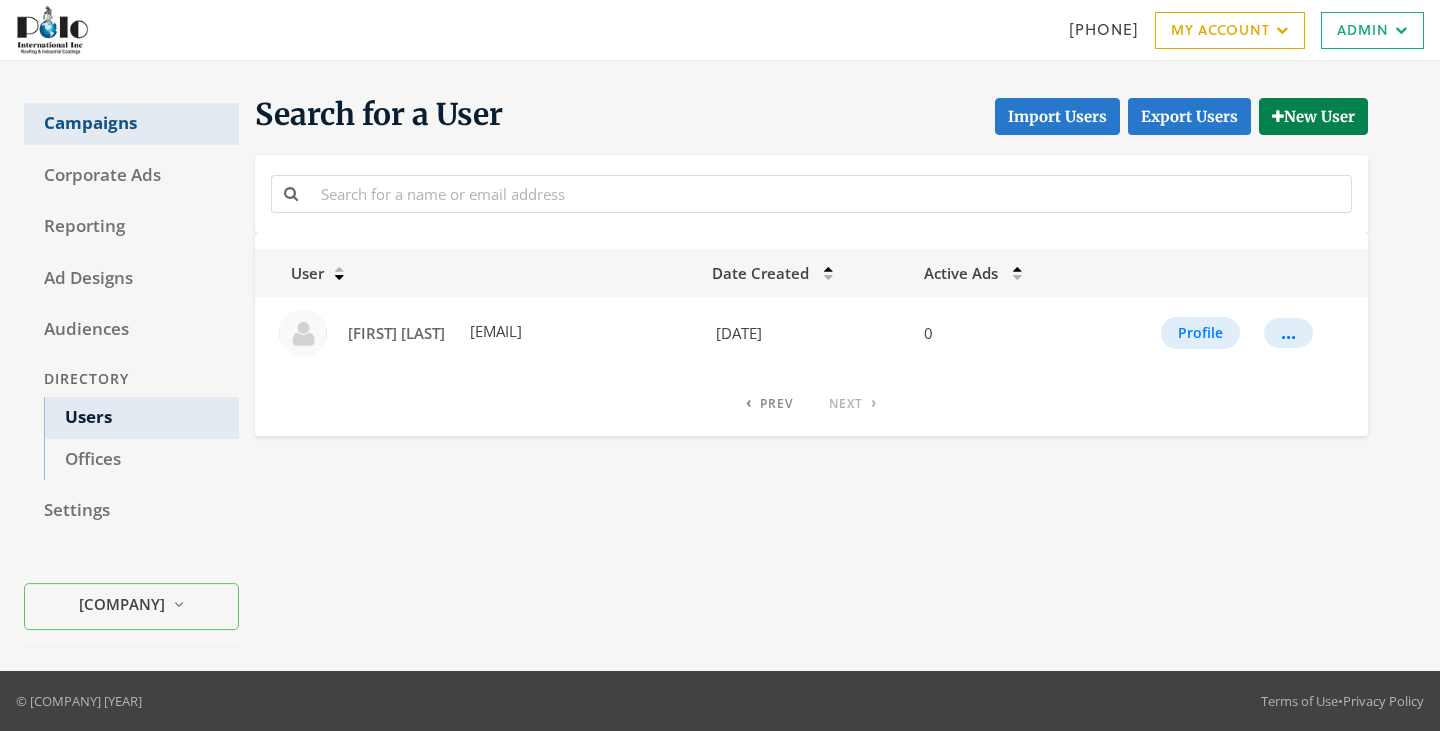 click on "Campaigns" at bounding box center (131, 124) 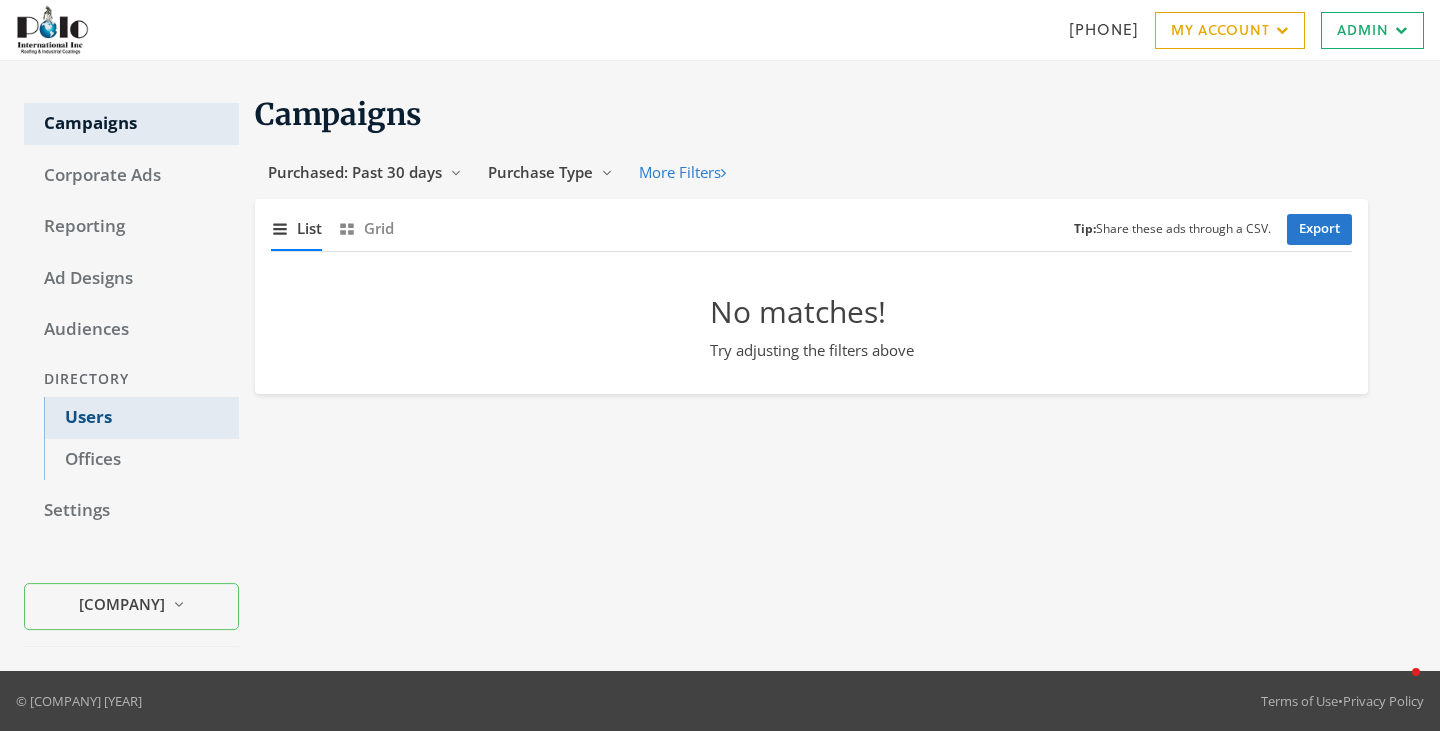click on "Users" at bounding box center (141, 418) 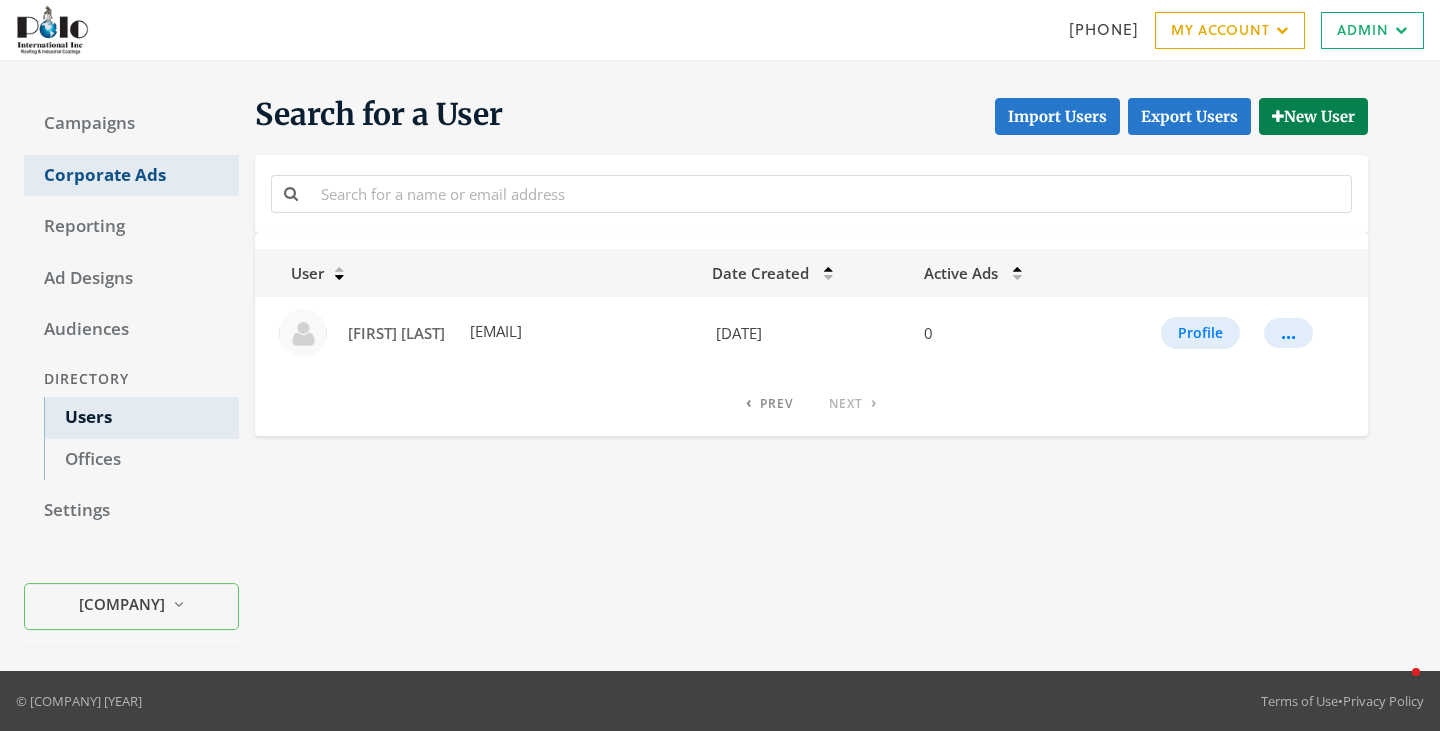 click on "Corporate Ads" at bounding box center (131, 176) 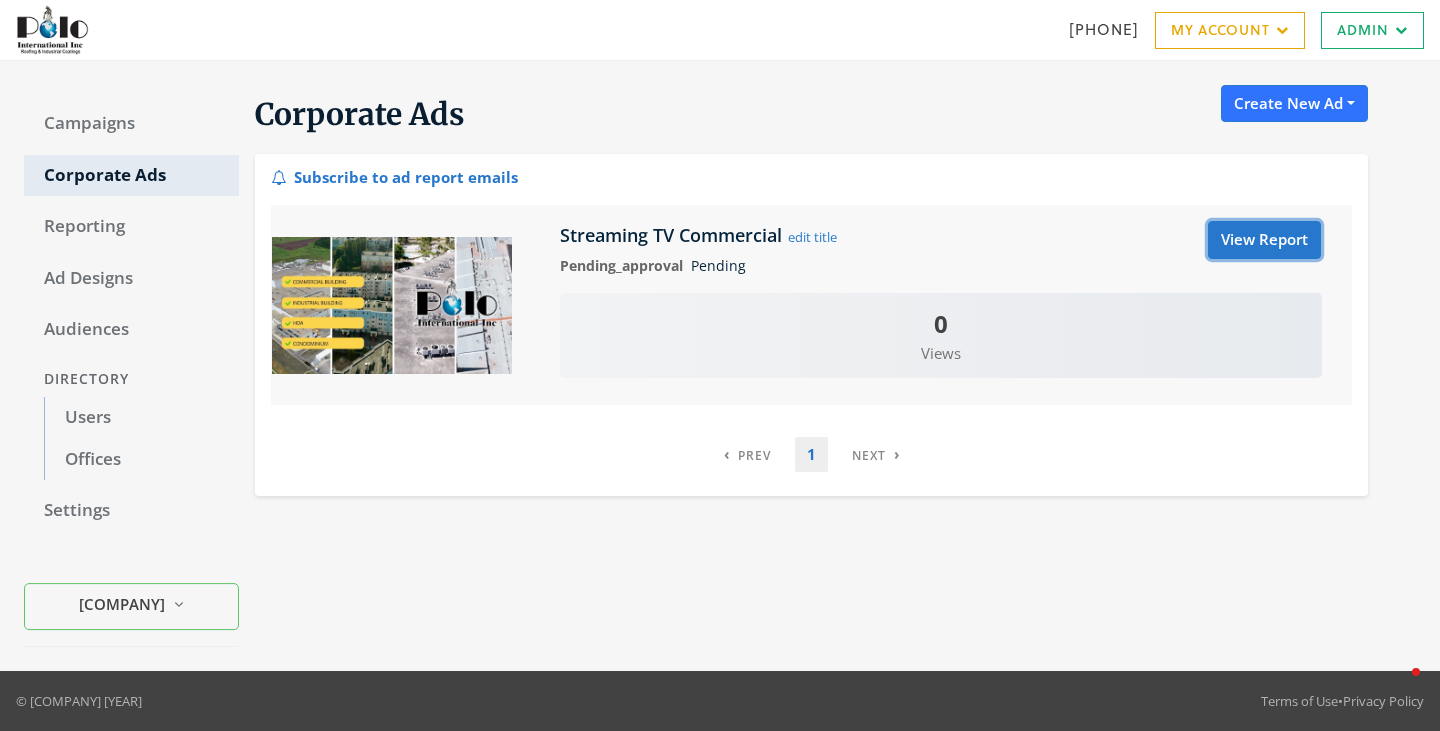 click on "View Report" at bounding box center [1264, 239] 